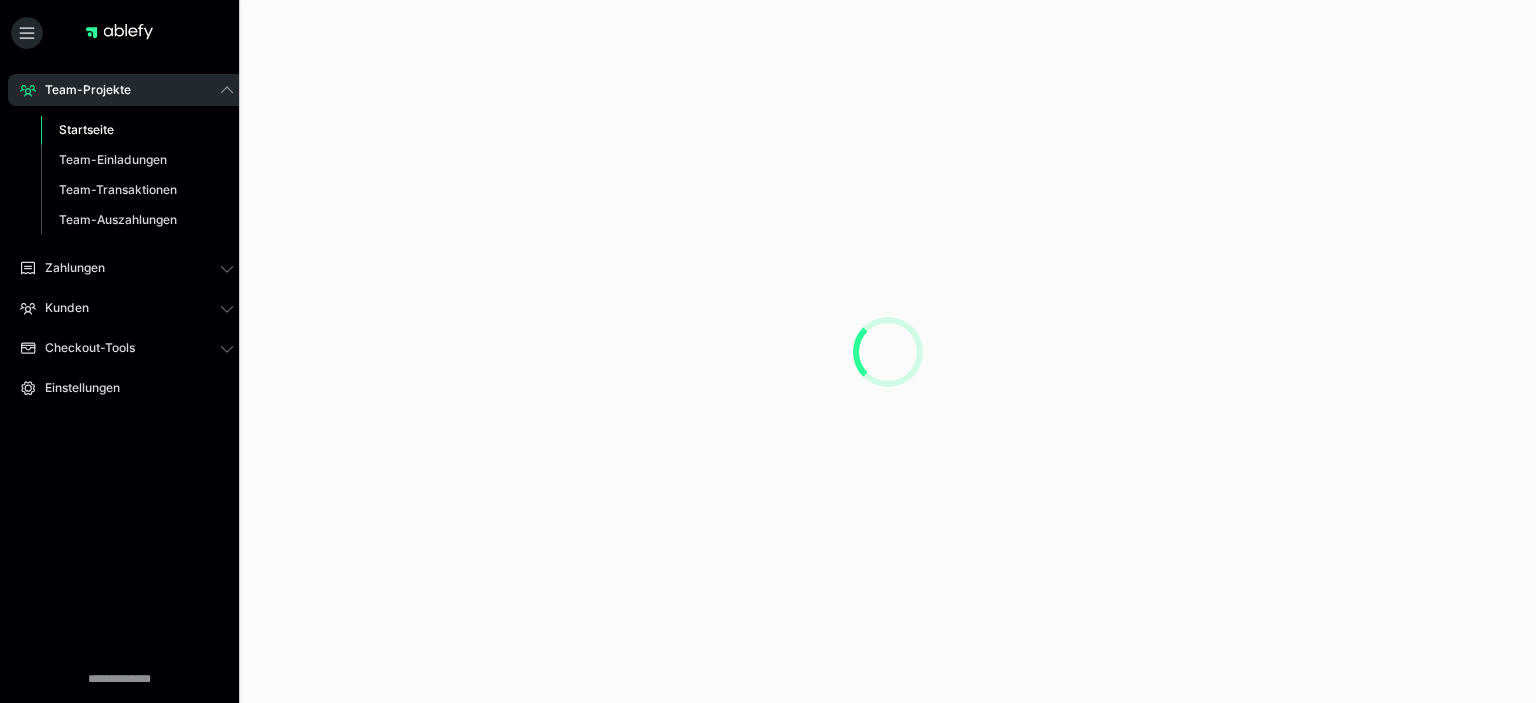 scroll, scrollTop: 0, scrollLeft: 0, axis: both 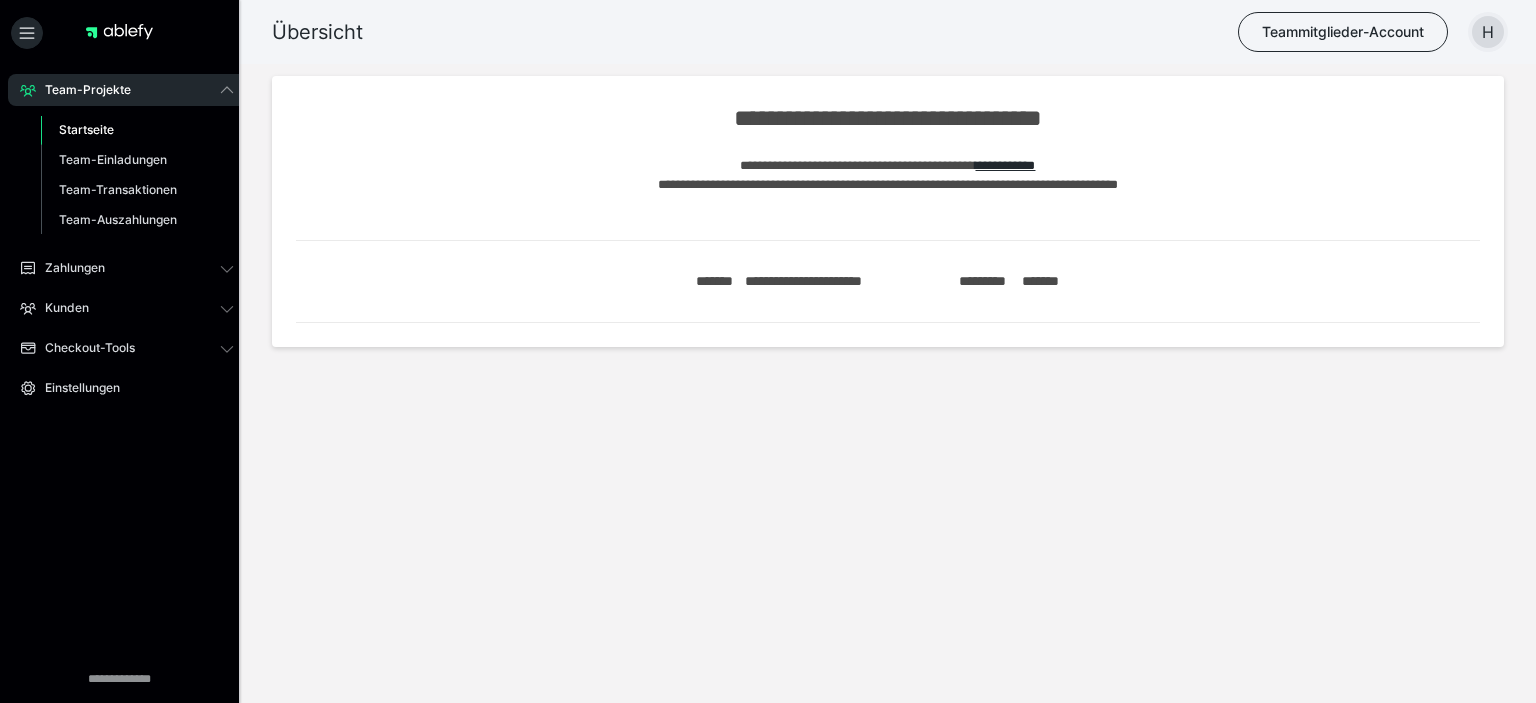 click on "H" at bounding box center [1488, 32] 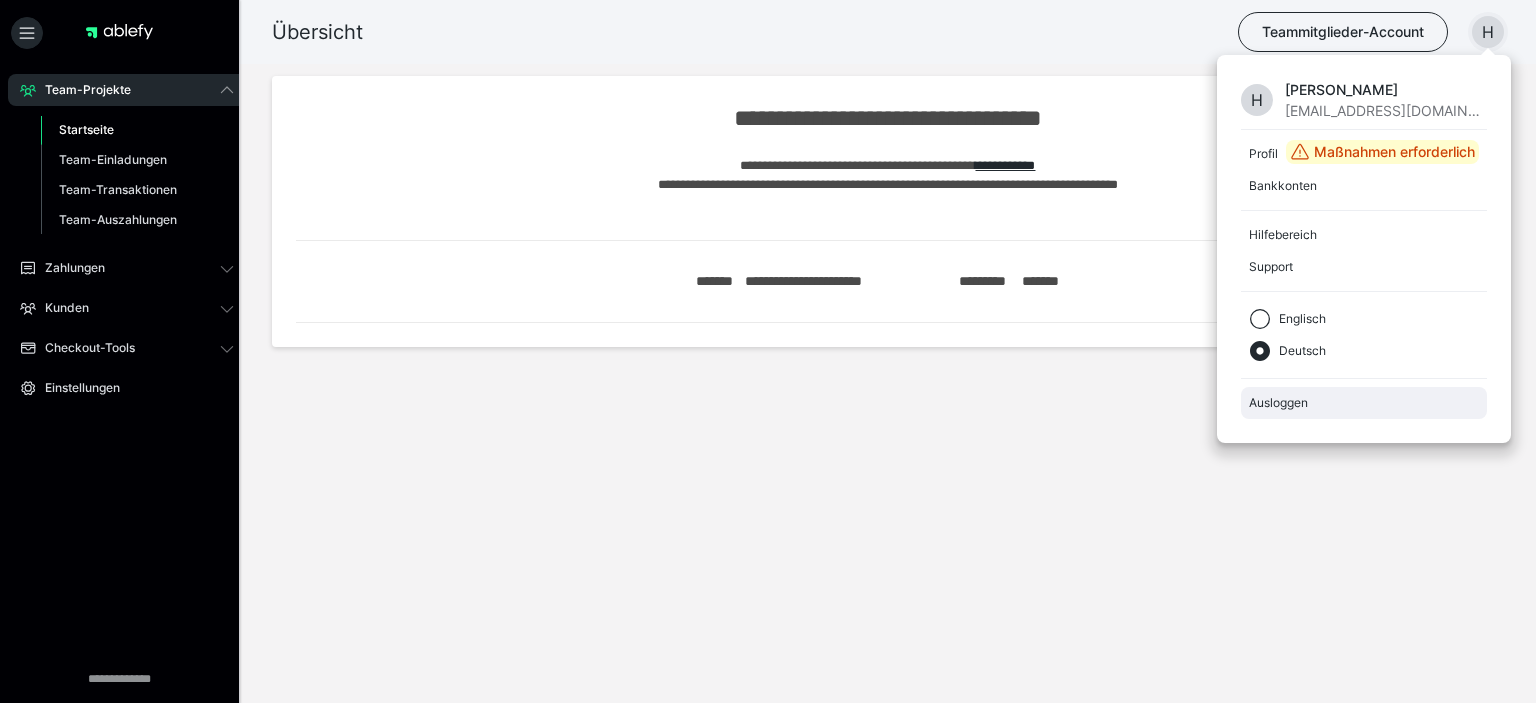 click on "Ausloggen" at bounding box center [1364, 403] 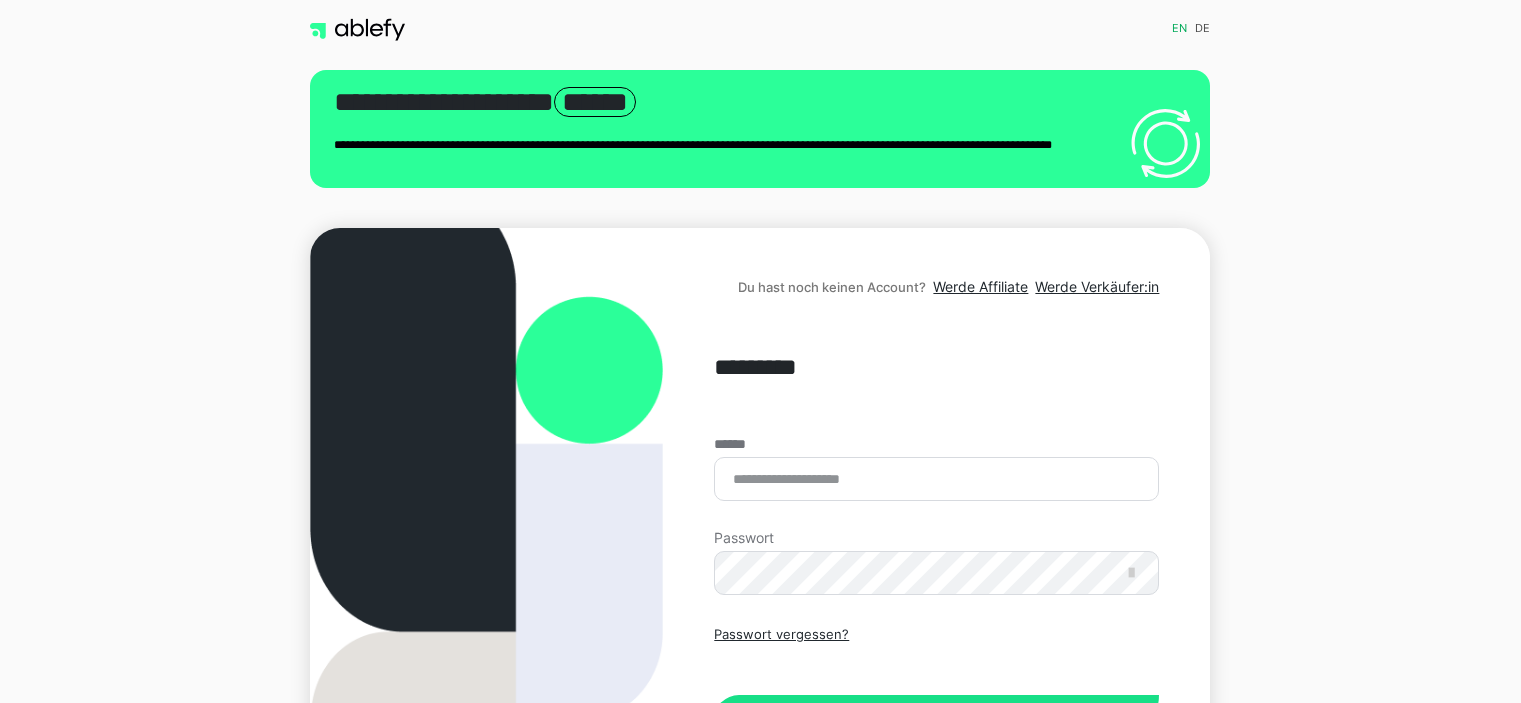 scroll, scrollTop: 0, scrollLeft: 0, axis: both 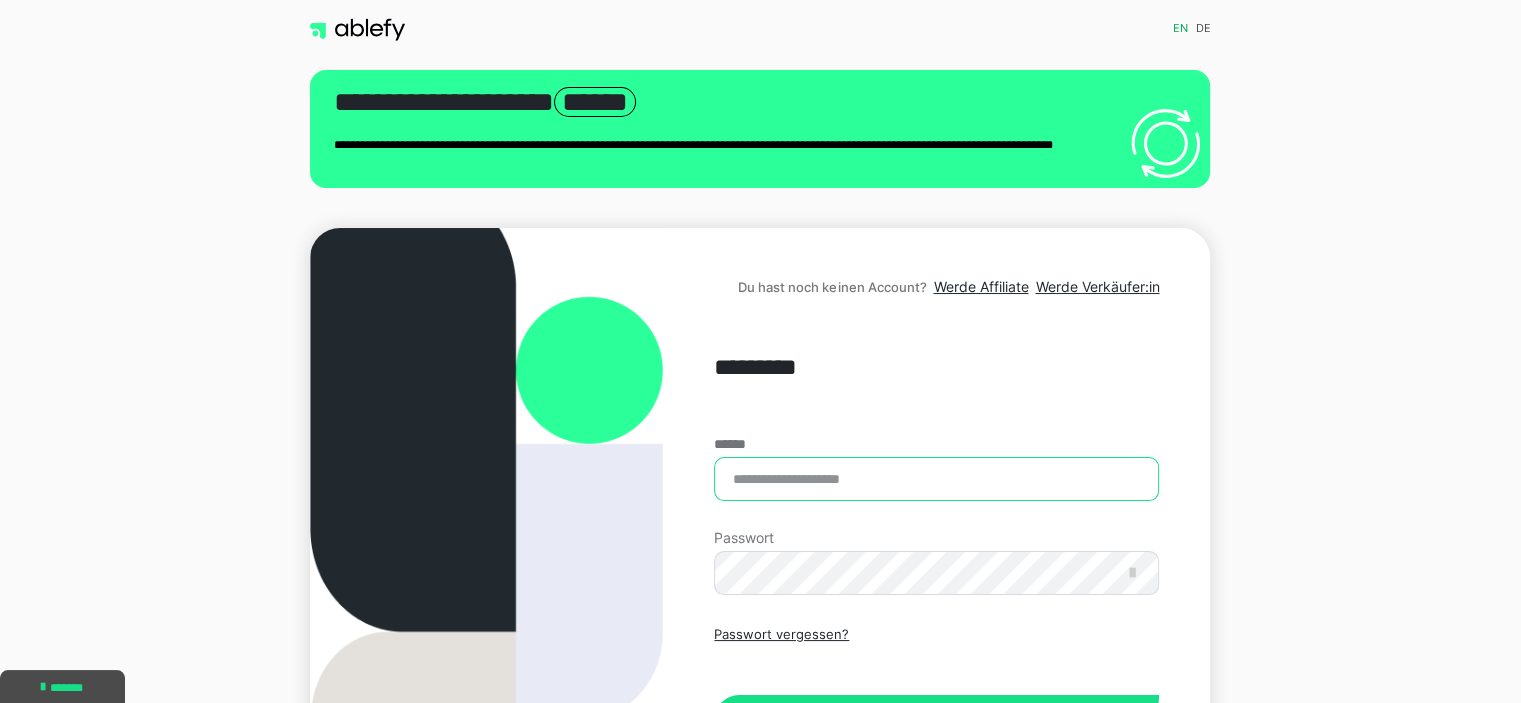 click on "******" at bounding box center (936, 479) 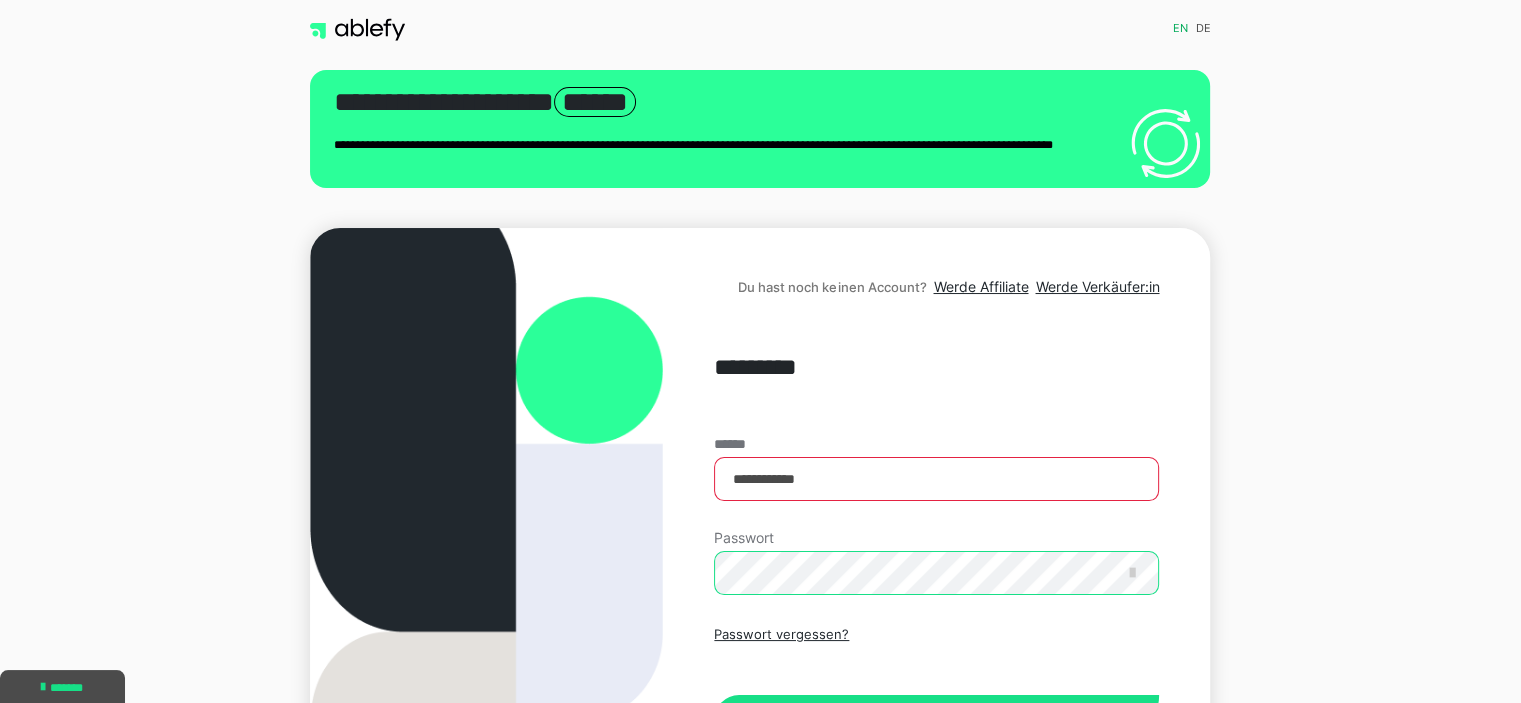 click on "Einloggen" at bounding box center [936, 720] 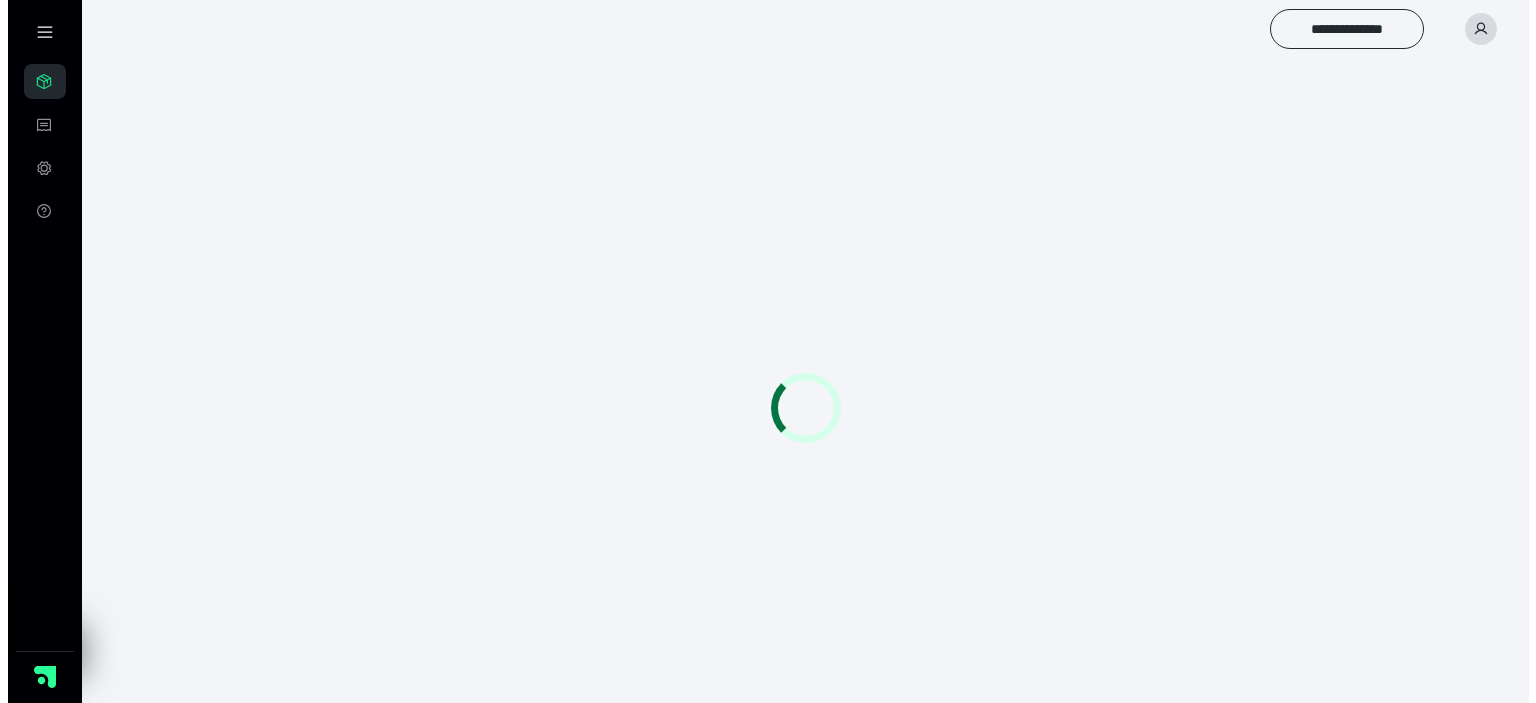scroll, scrollTop: 0, scrollLeft: 0, axis: both 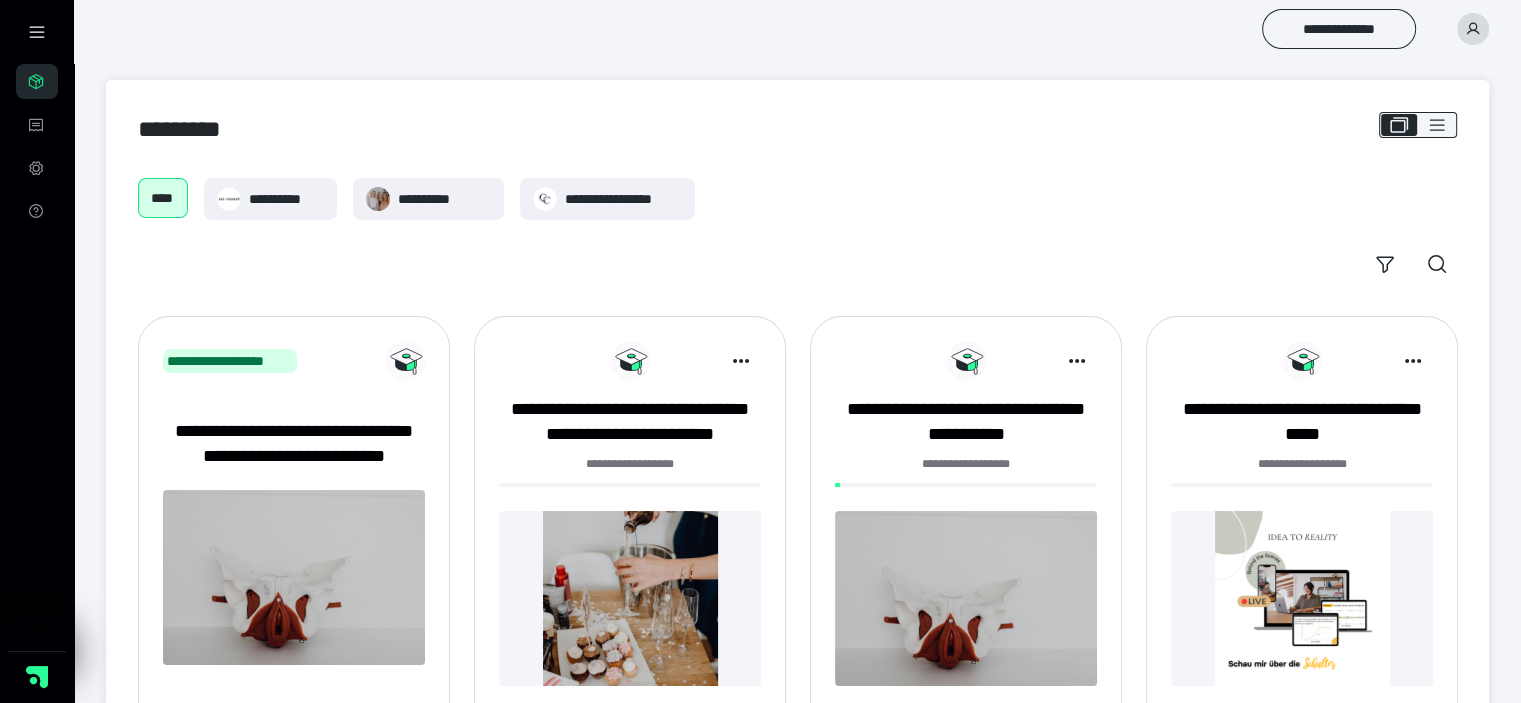 click at bounding box center [966, 598] 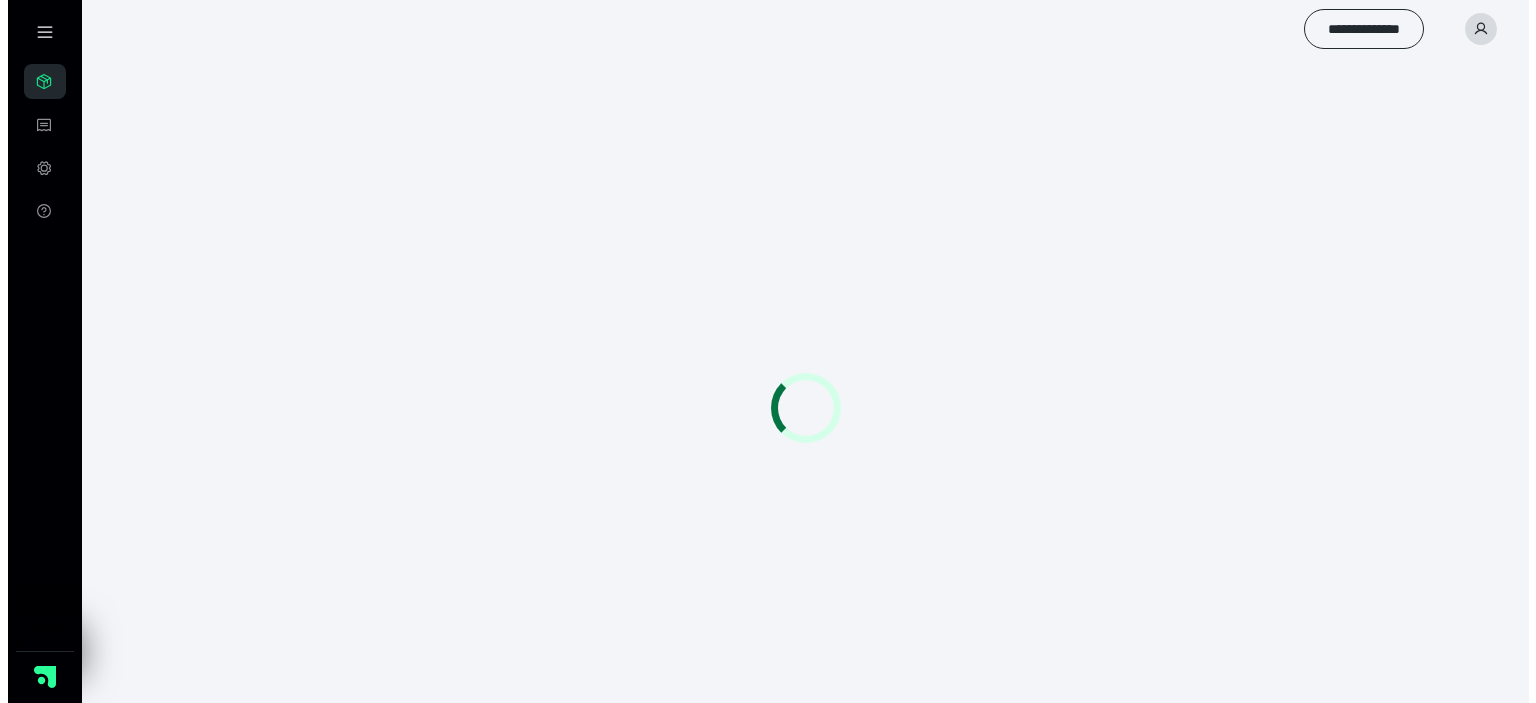scroll, scrollTop: 0, scrollLeft: 0, axis: both 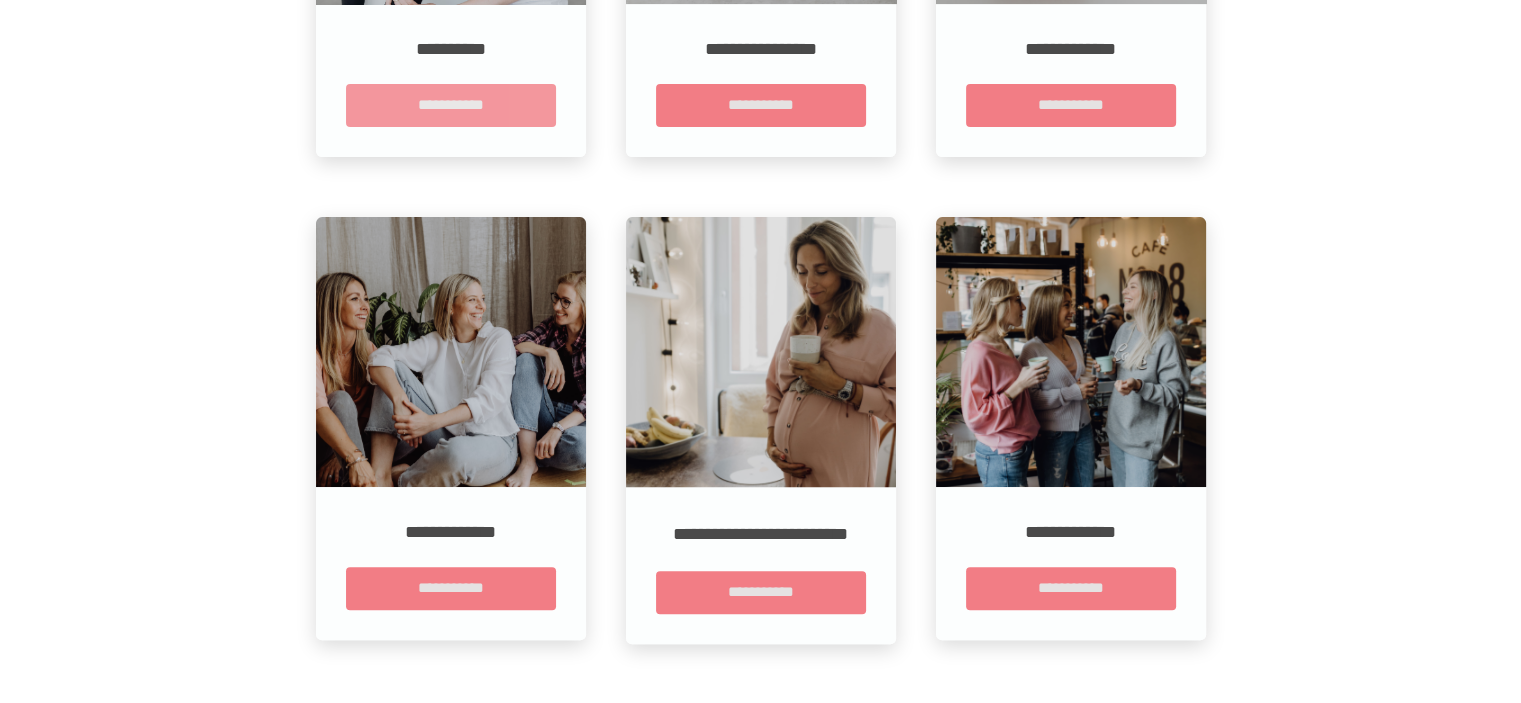 click on "**********" at bounding box center (451, 105) 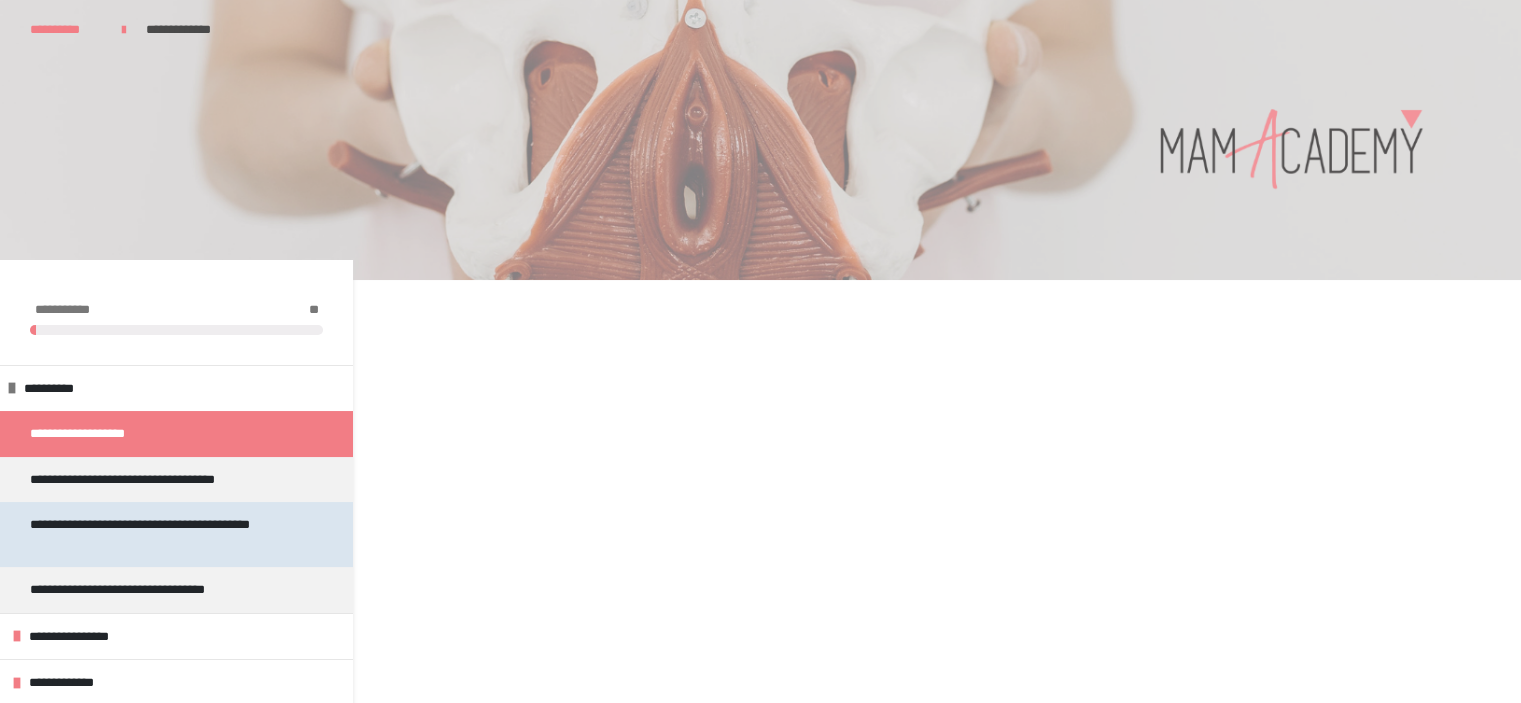 click on "**********" at bounding box center [168, 534] 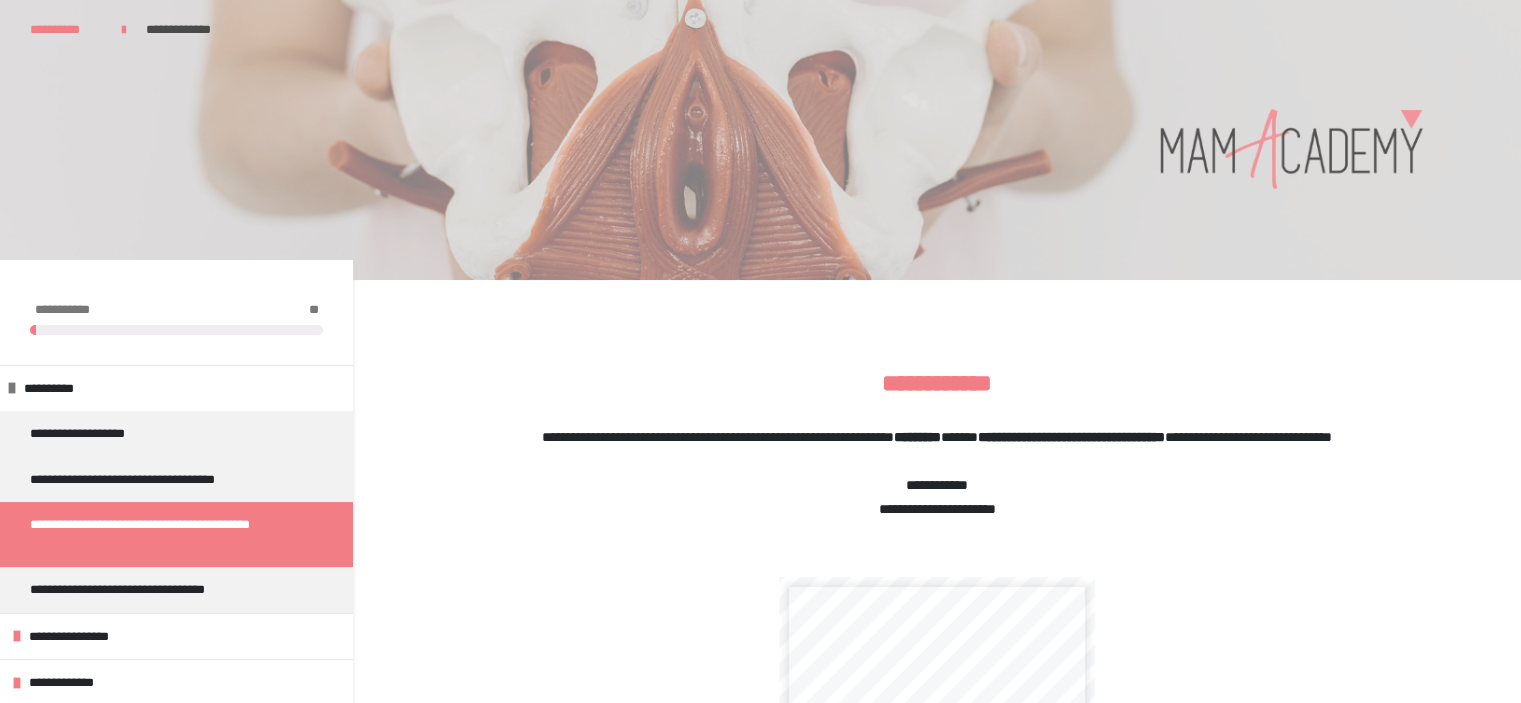 scroll, scrollTop: 615, scrollLeft: 0, axis: vertical 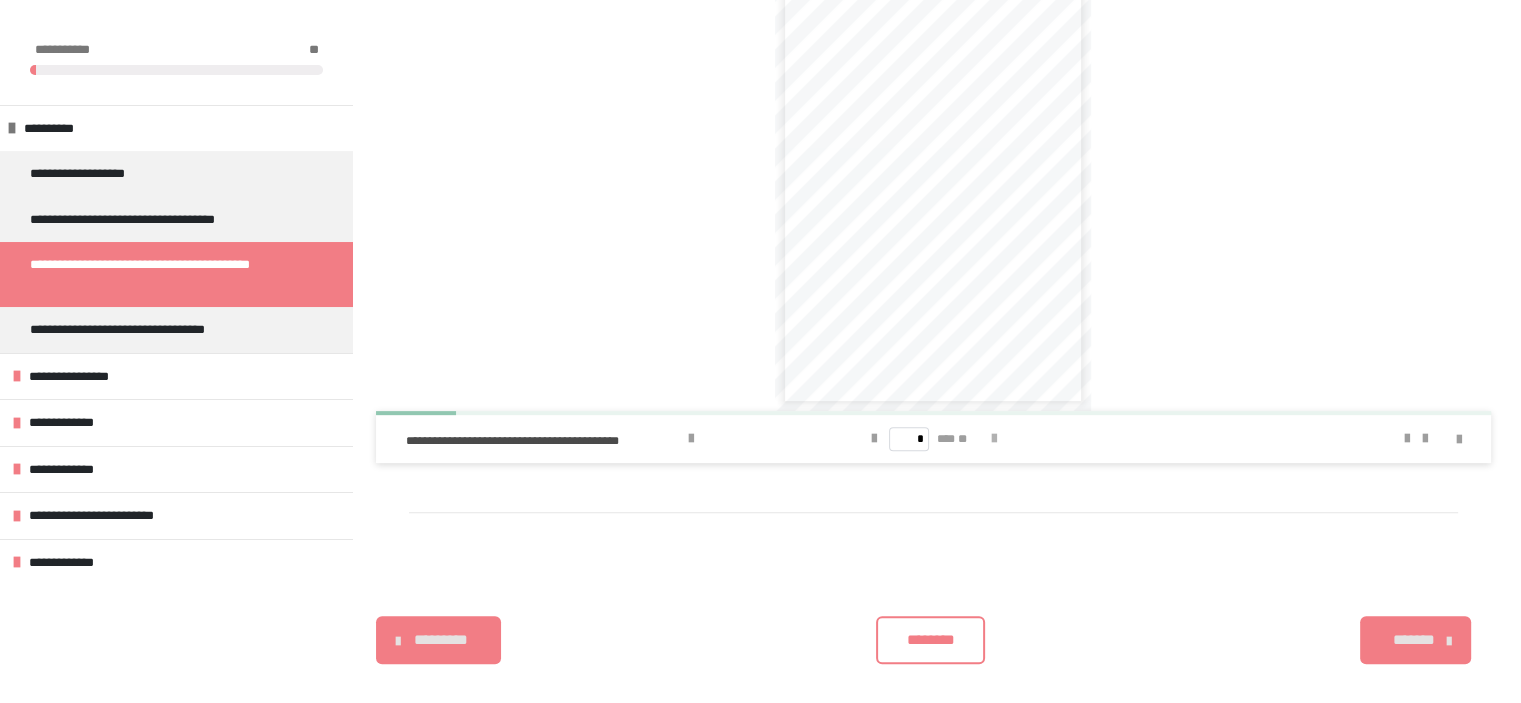 click at bounding box center [993, 439] 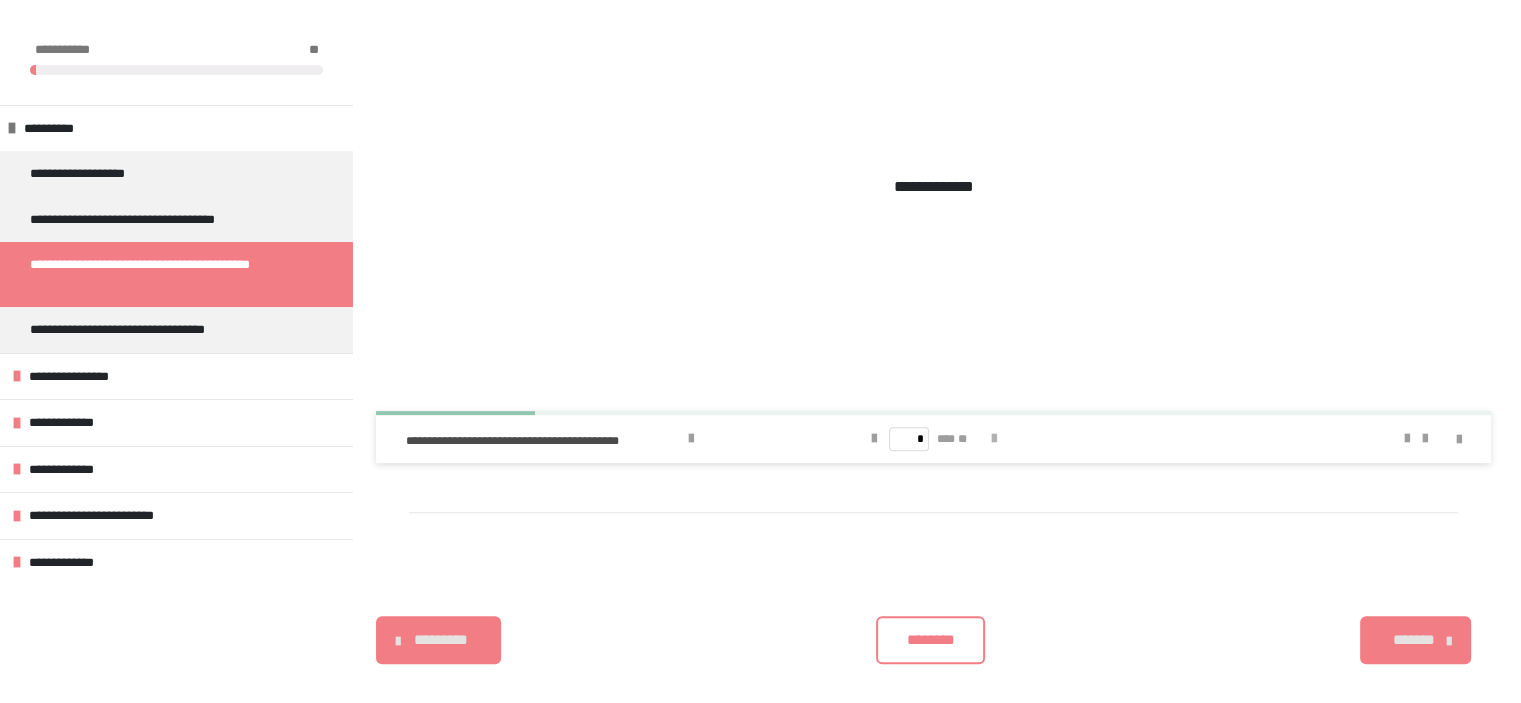 click at bounding box center [993, 439] 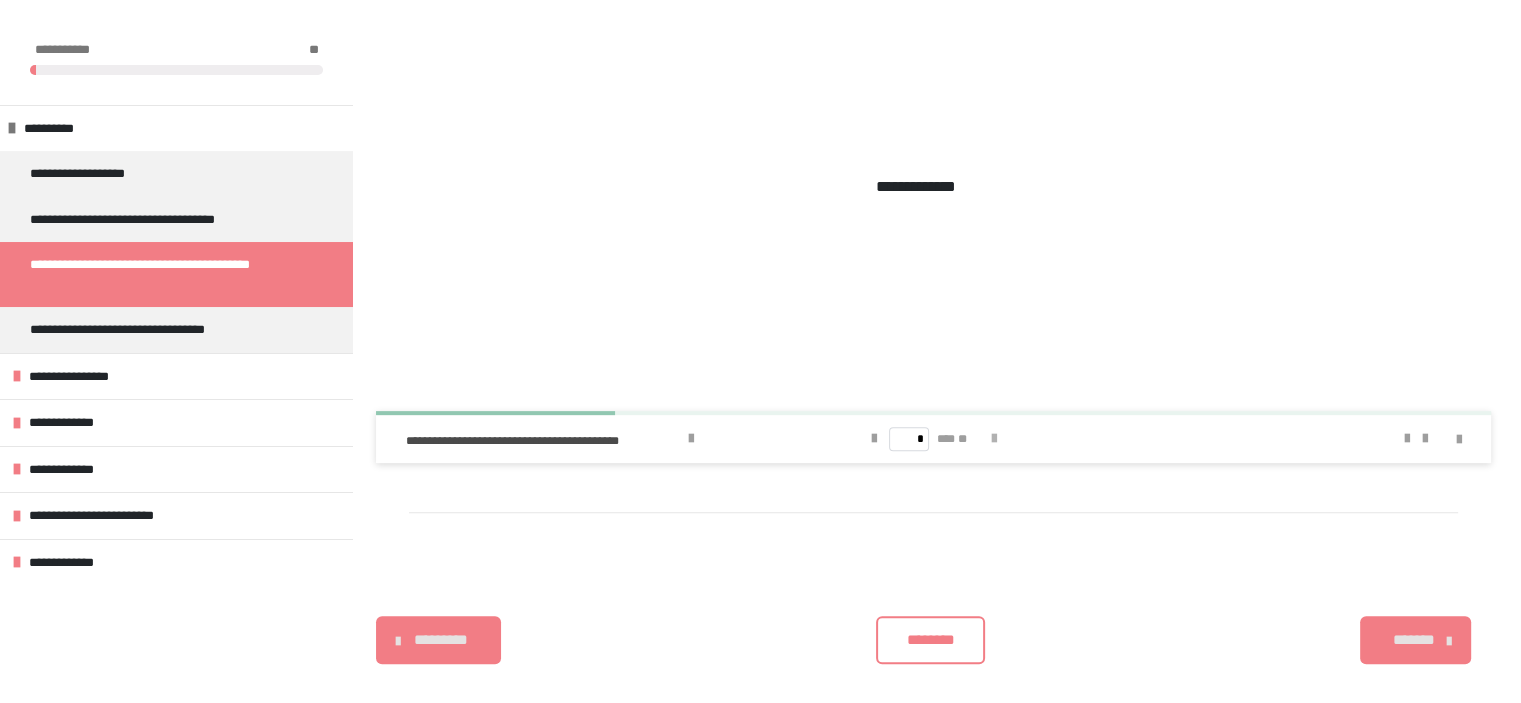 click at bounding box center [993, 439] 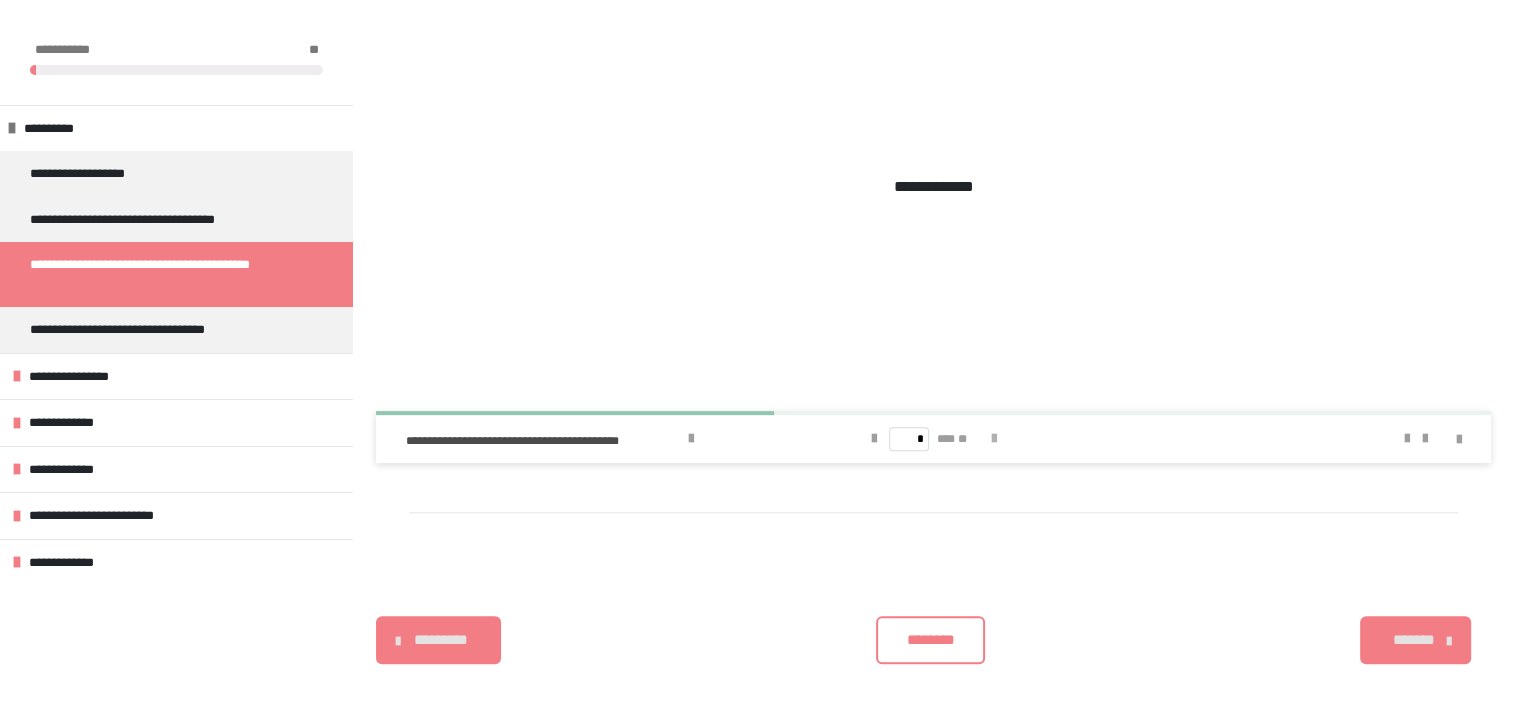 click at bounding box center [993, 439] 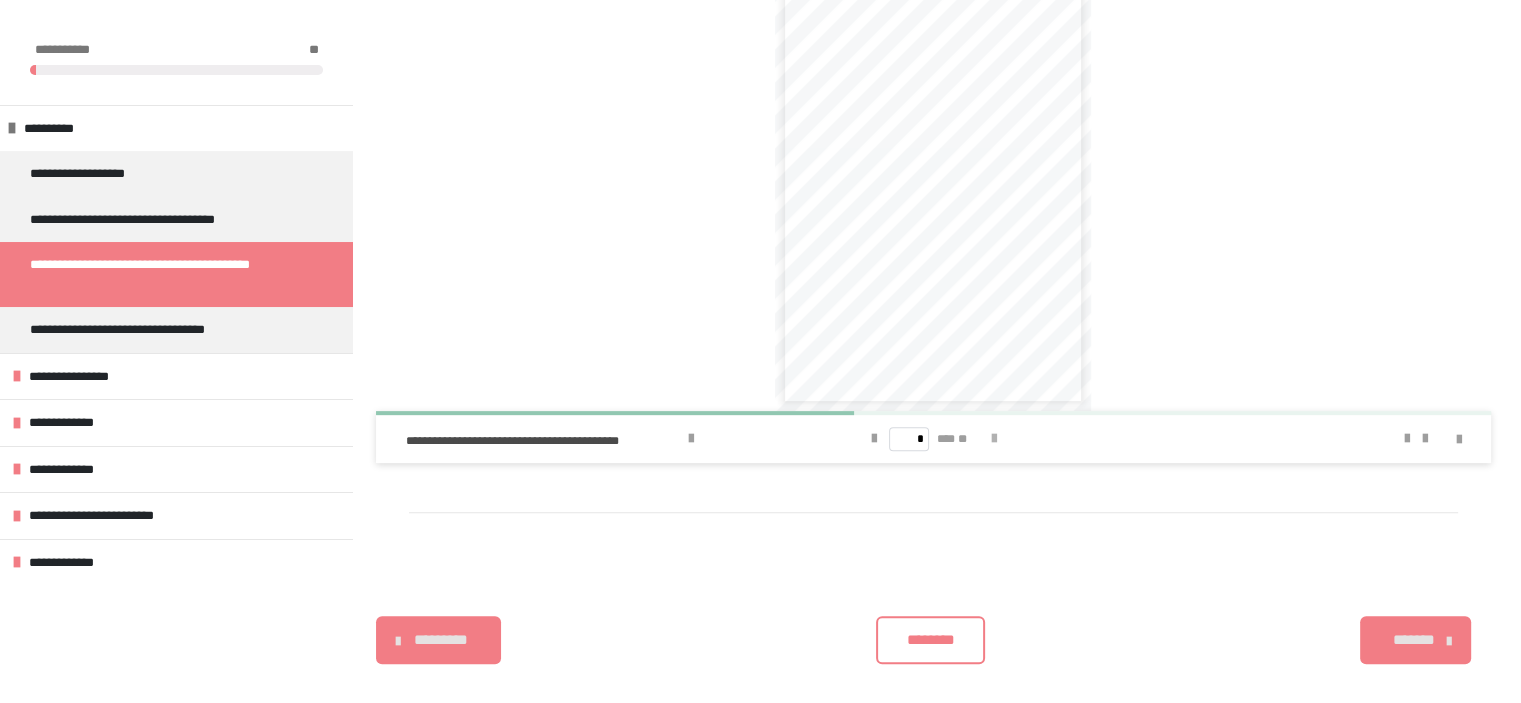 click at bounding box center [993, 439] 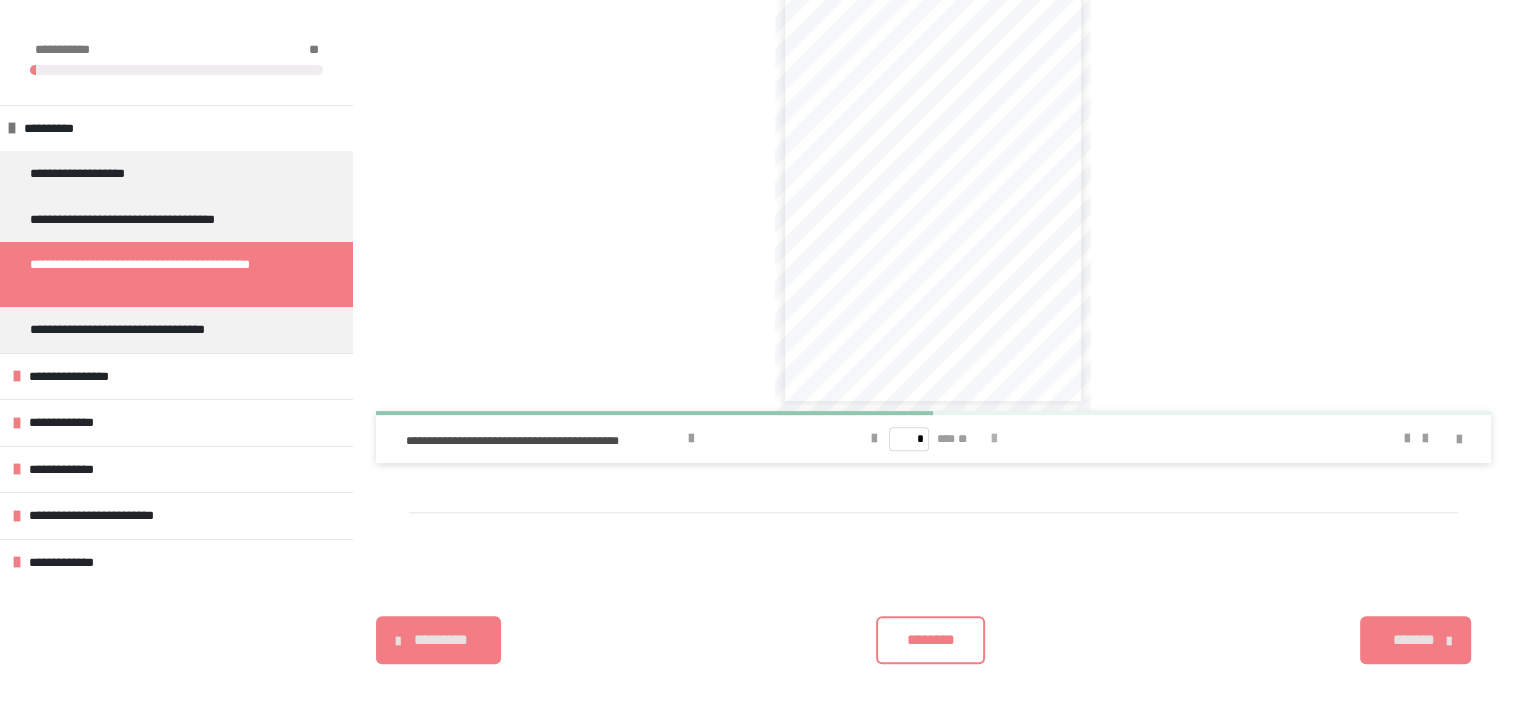 click at bounding box center (993, 439) 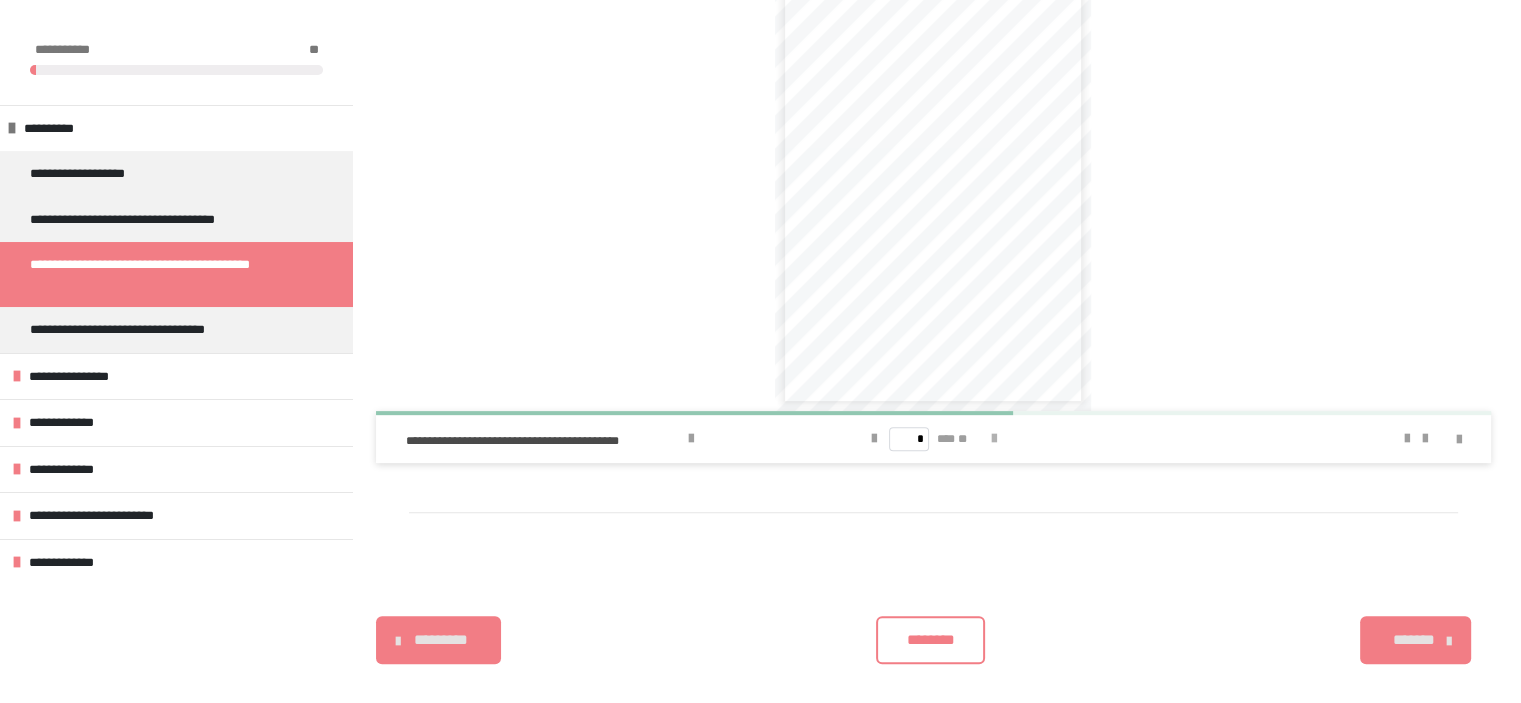 click at bounding box center (993, 439) 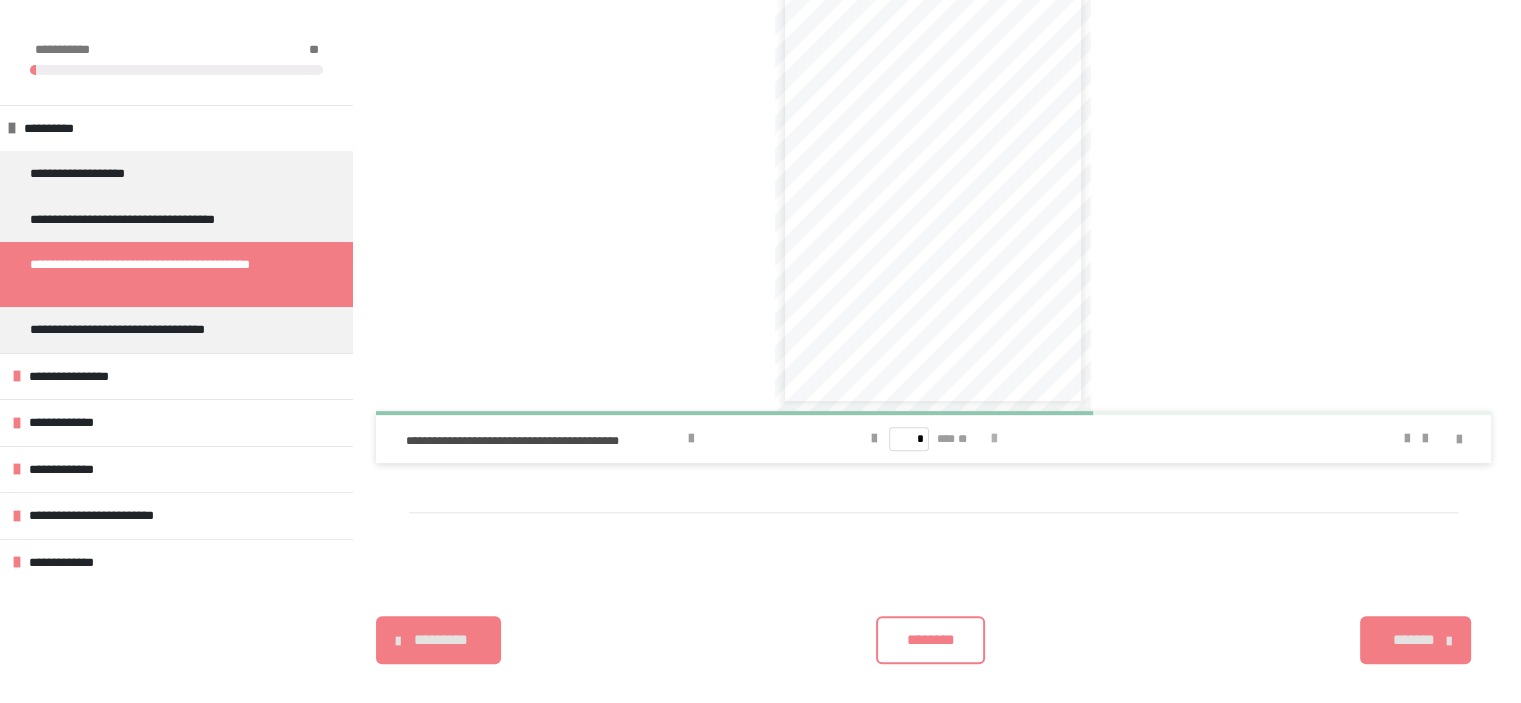 click at bounding box center [993, 439] 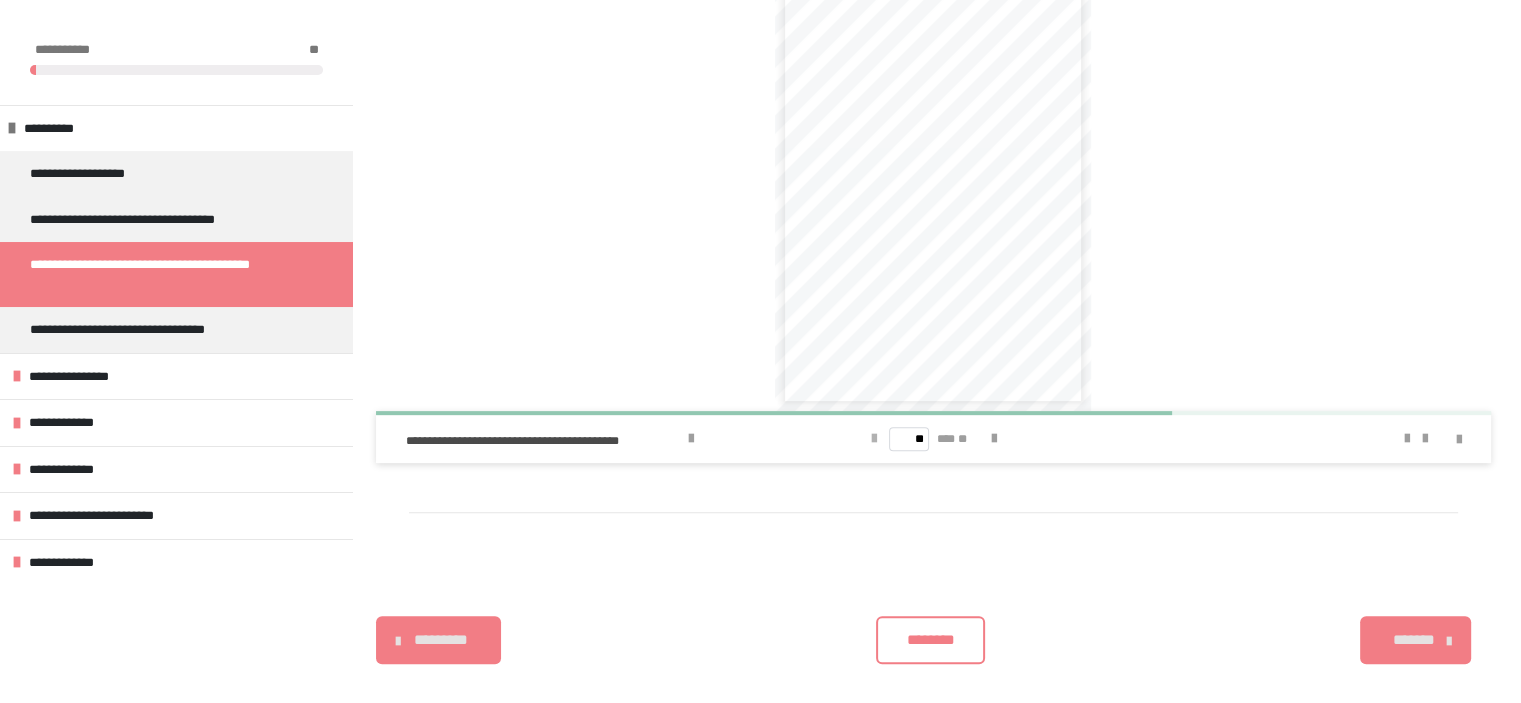 click at bounding box center [873, 439] 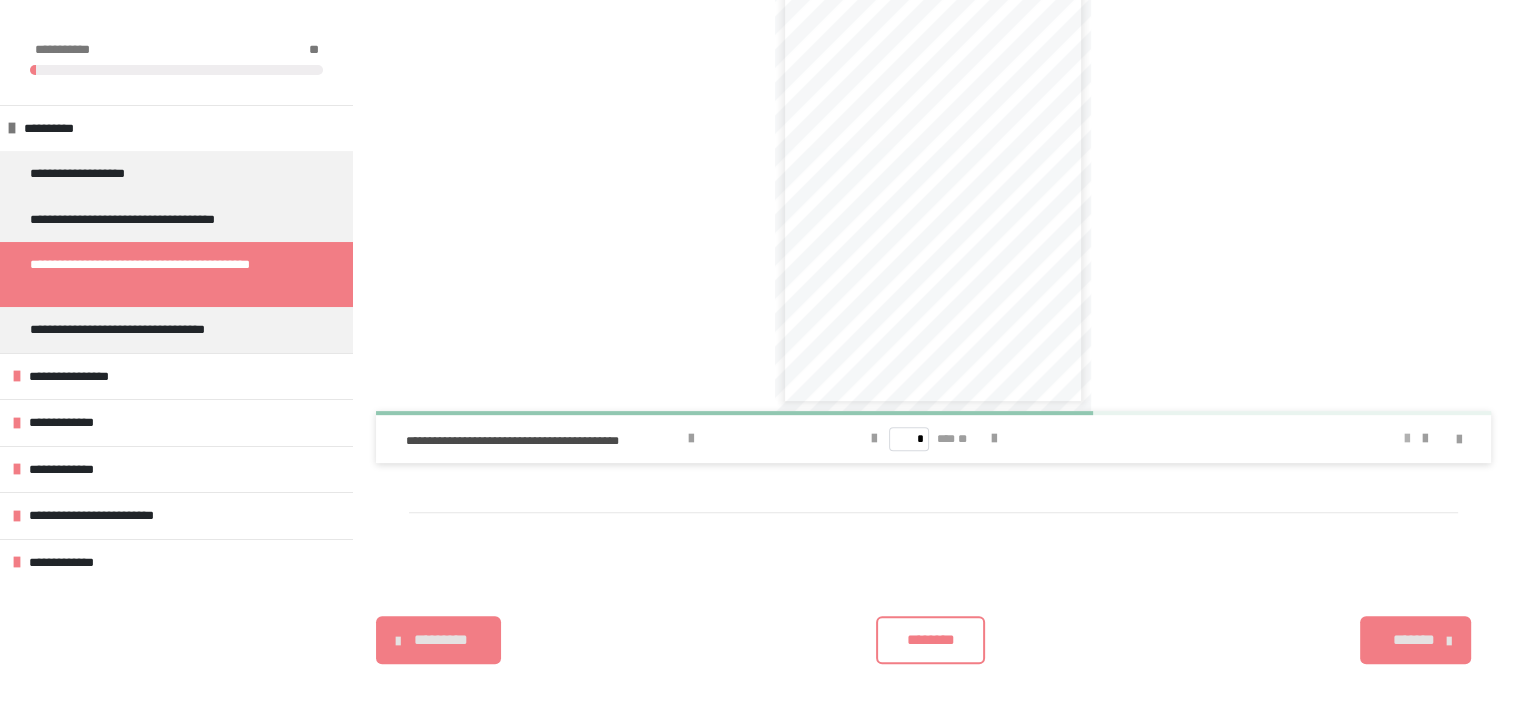click at bounding box center [1407, 439] 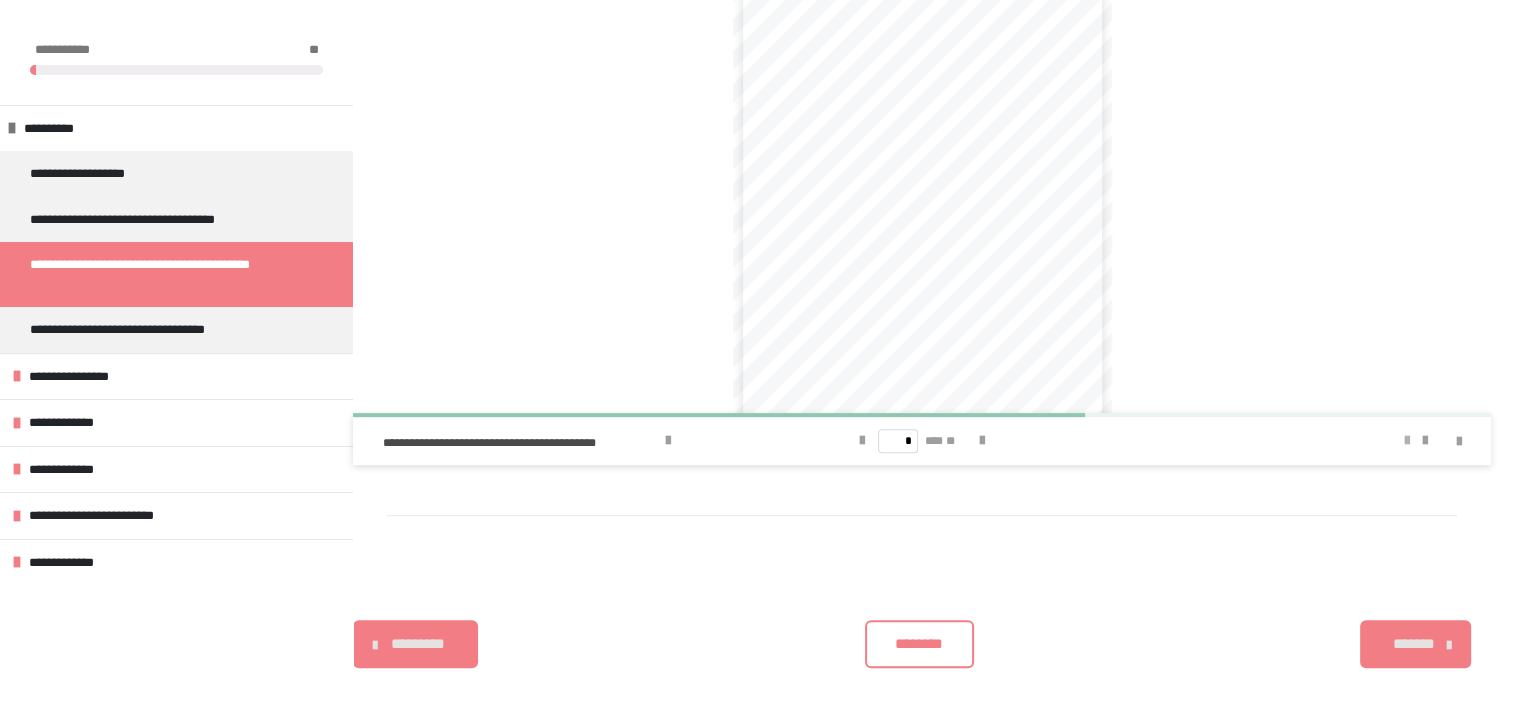 scroll, scrollTop: 617, scrollLeft: 0, axis: vertical 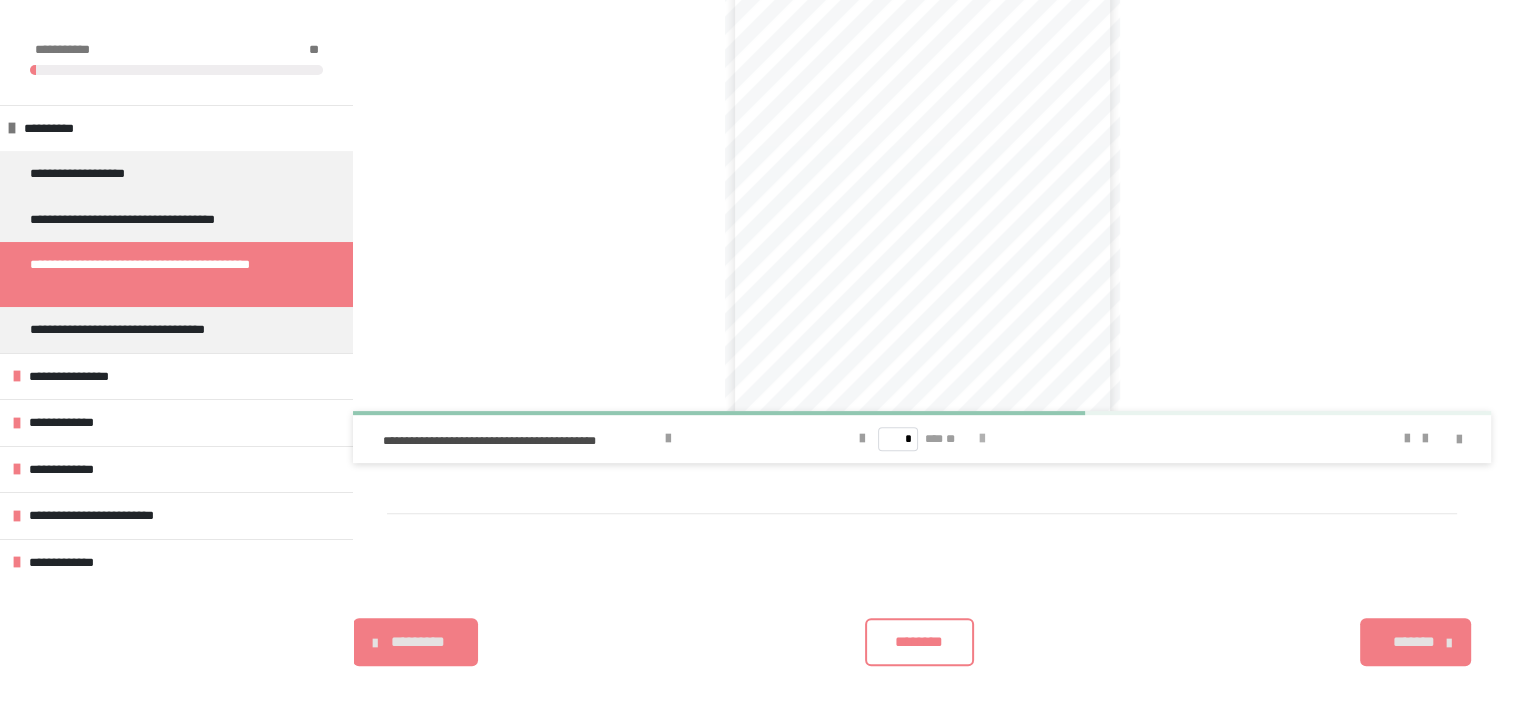 click at bounding box center [982, 439] 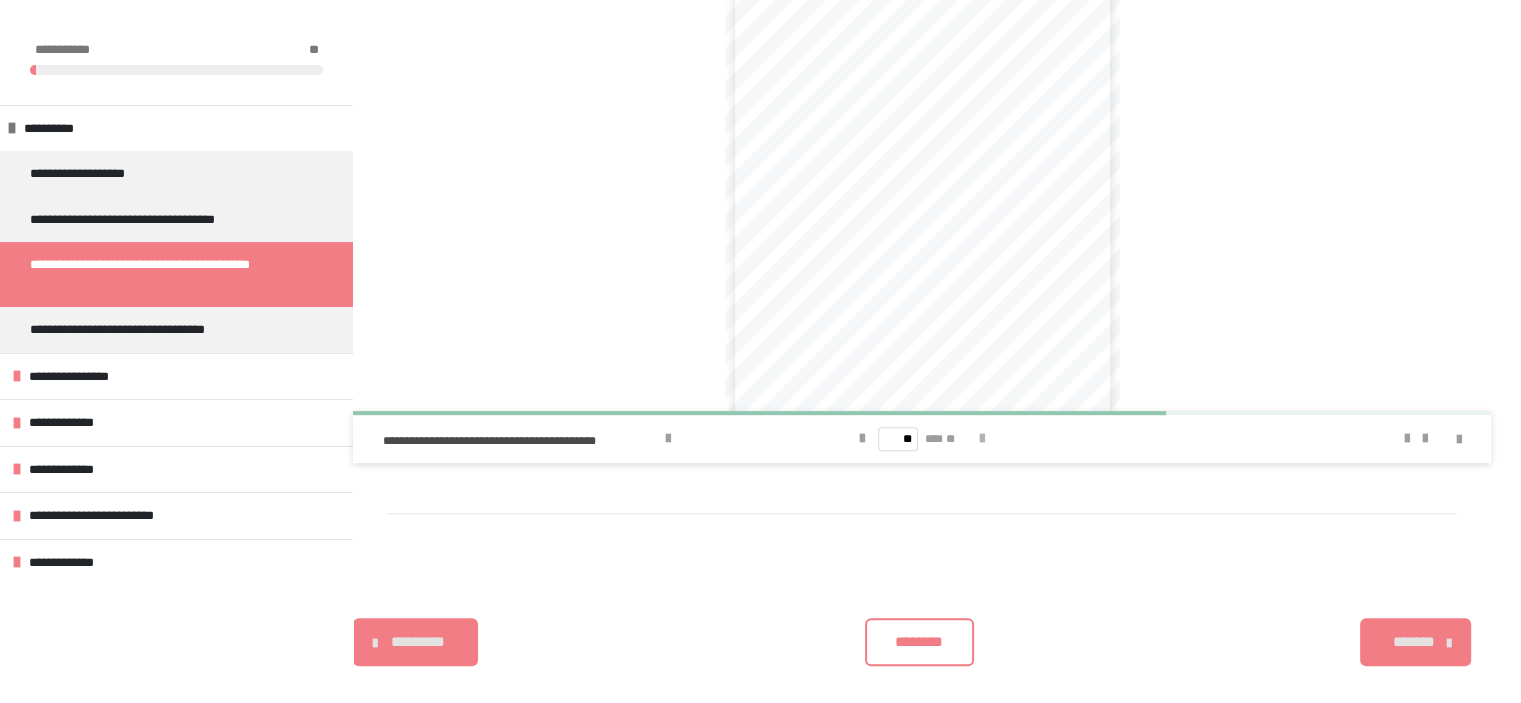 click at bounding box center (982, 439) 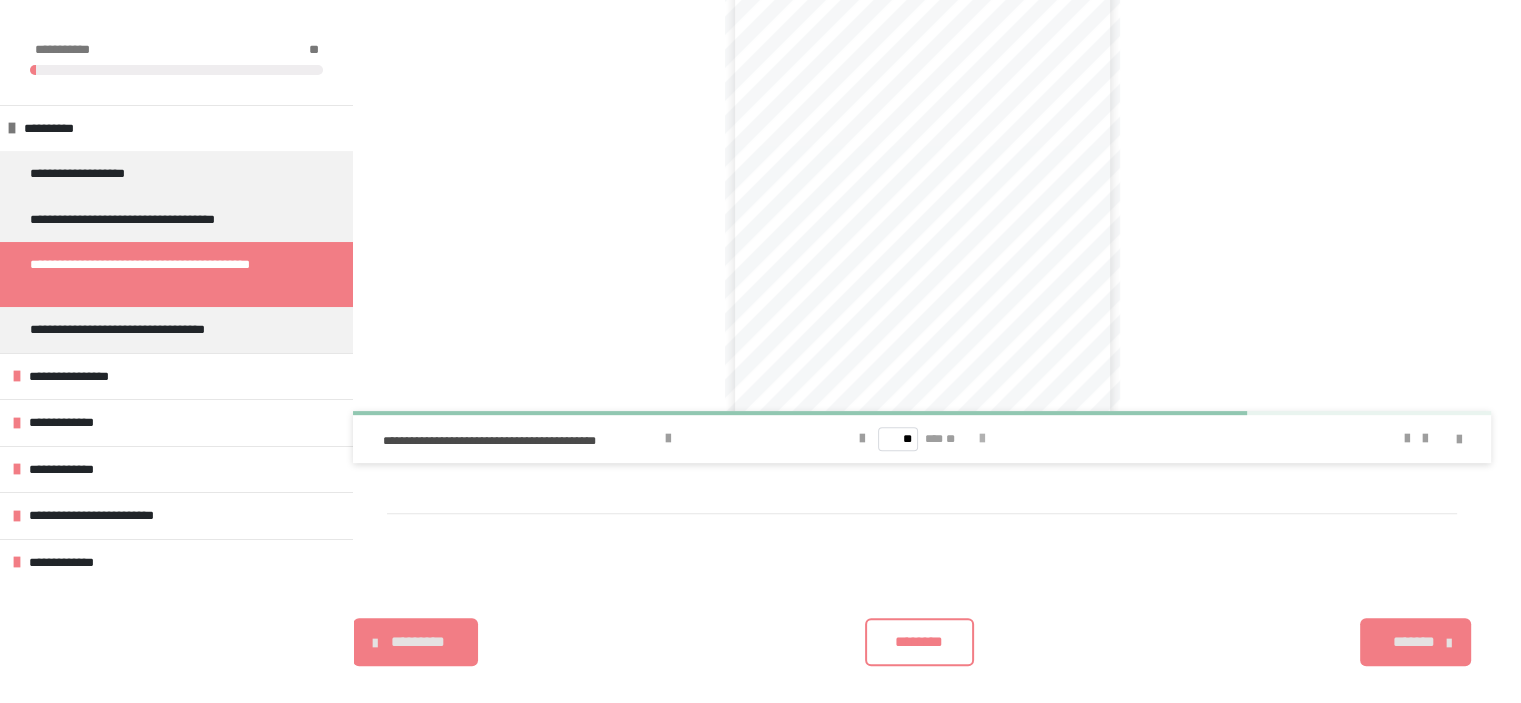 click at bounding box center [982, 439] 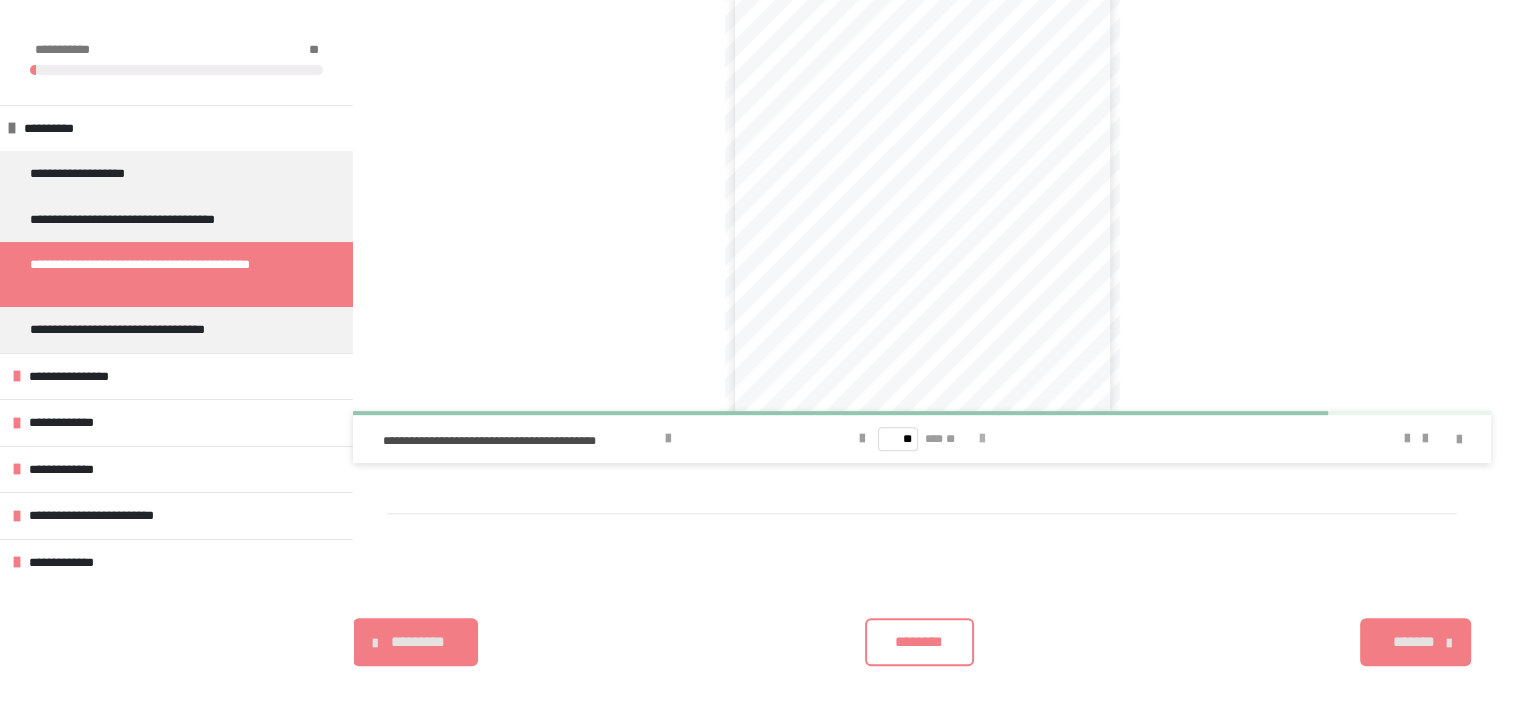 click at bounding box center [982, 439] 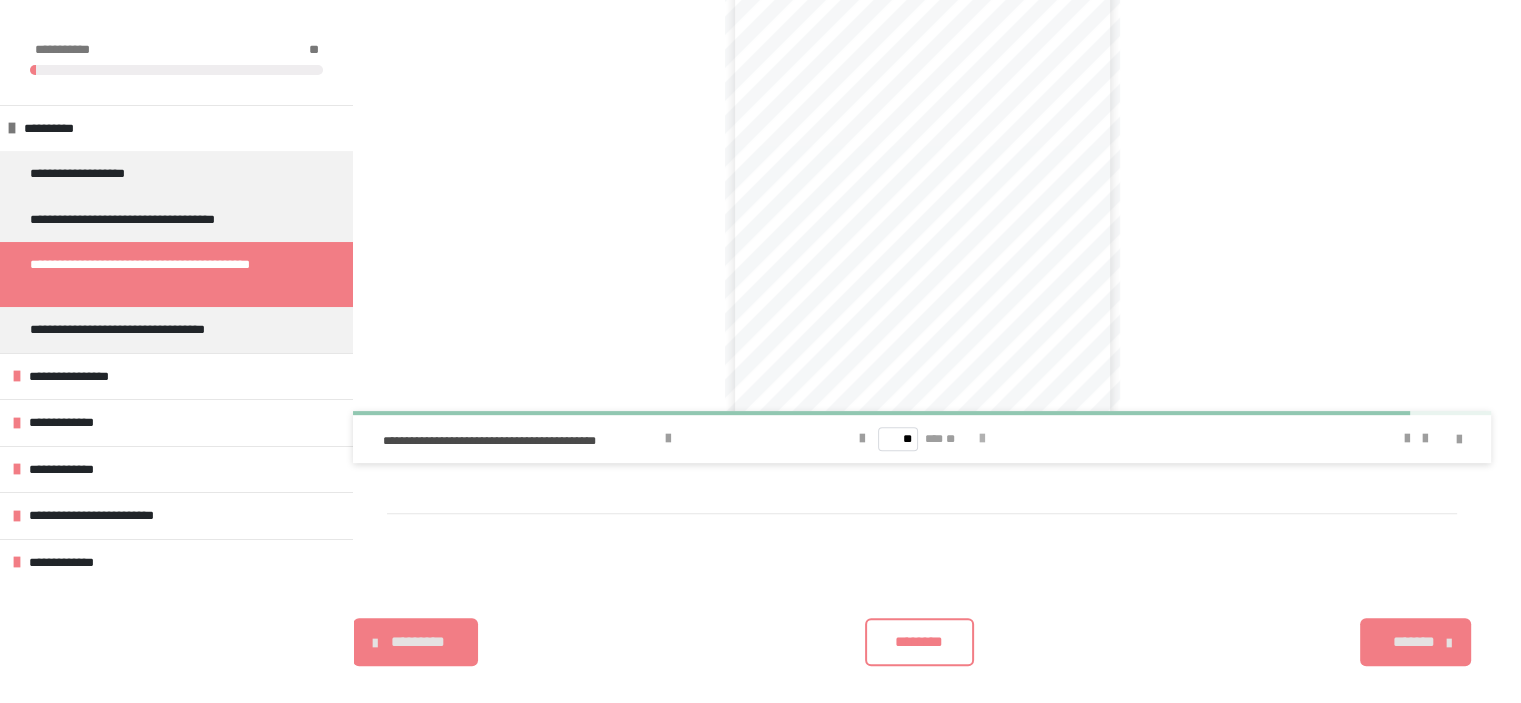 click at bounding box center [982, 439] 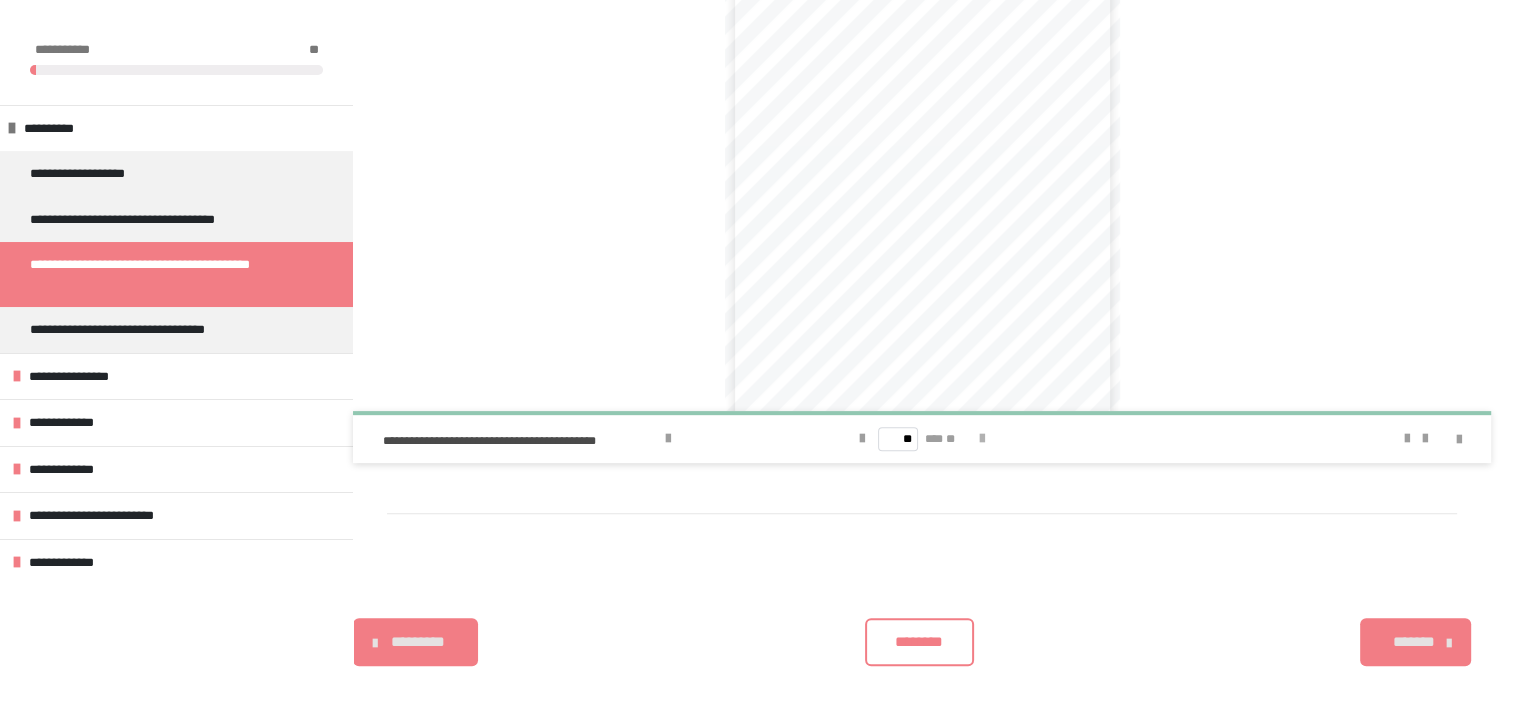 click on "** *** **" at bounding box center (922, 439) 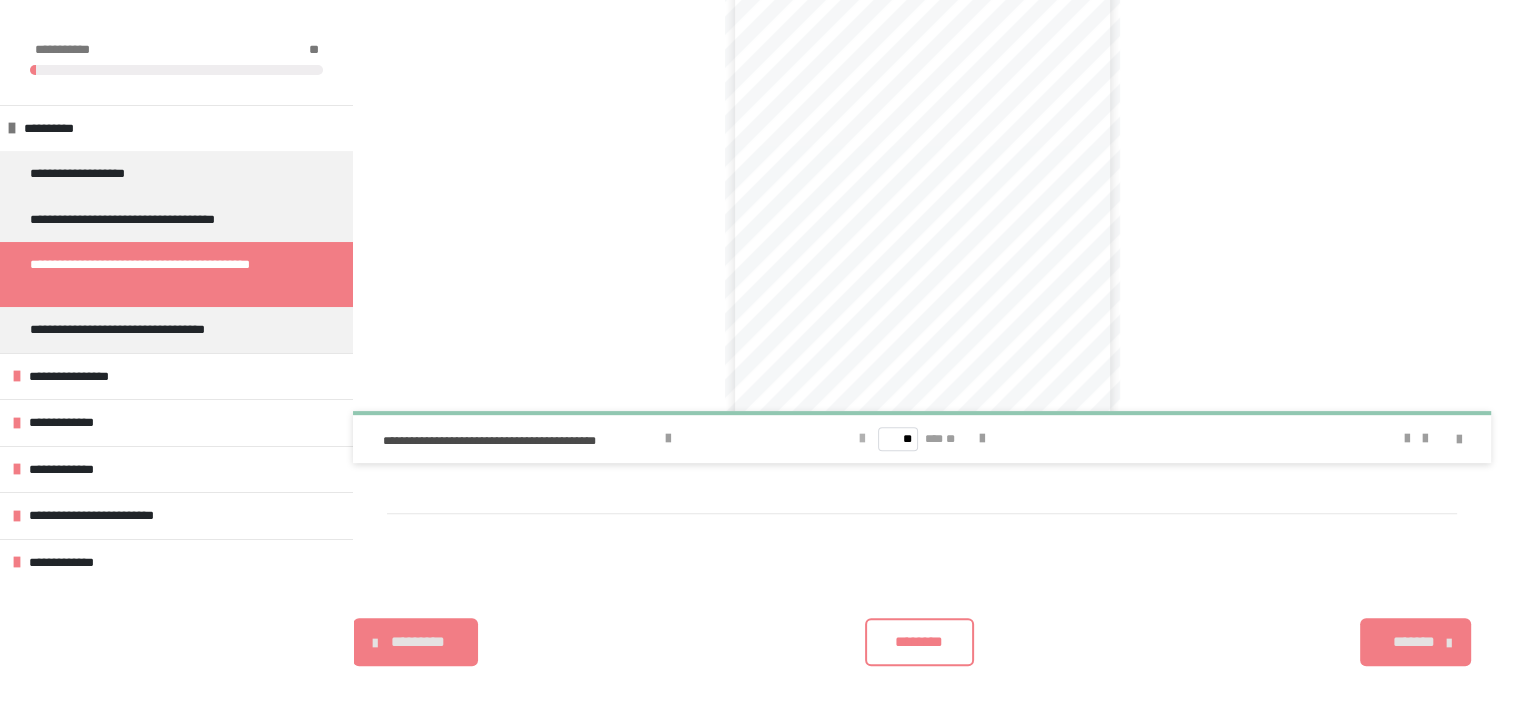 click at bounding box center (862, 439) 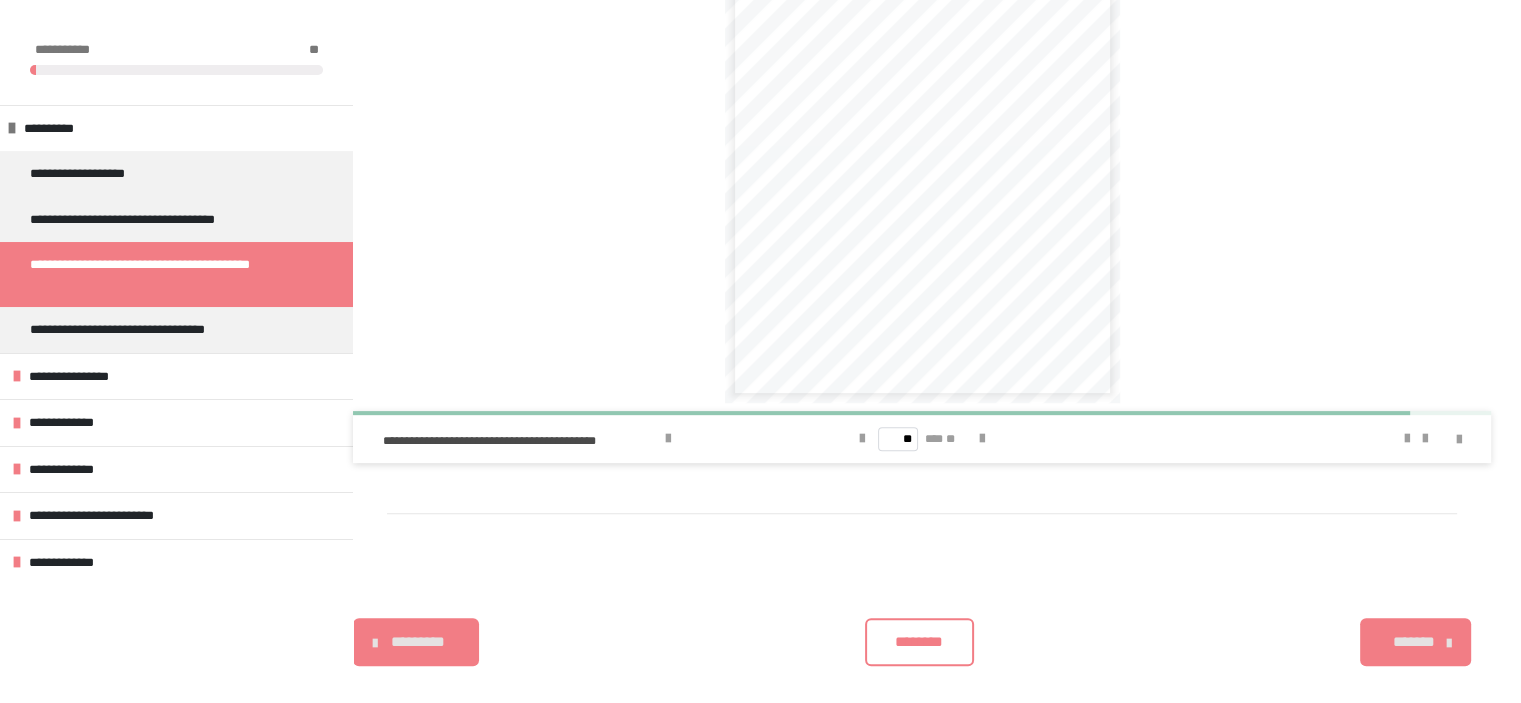 scroll, scrollTop: 120, scrollLeft: 0, axis: vertical 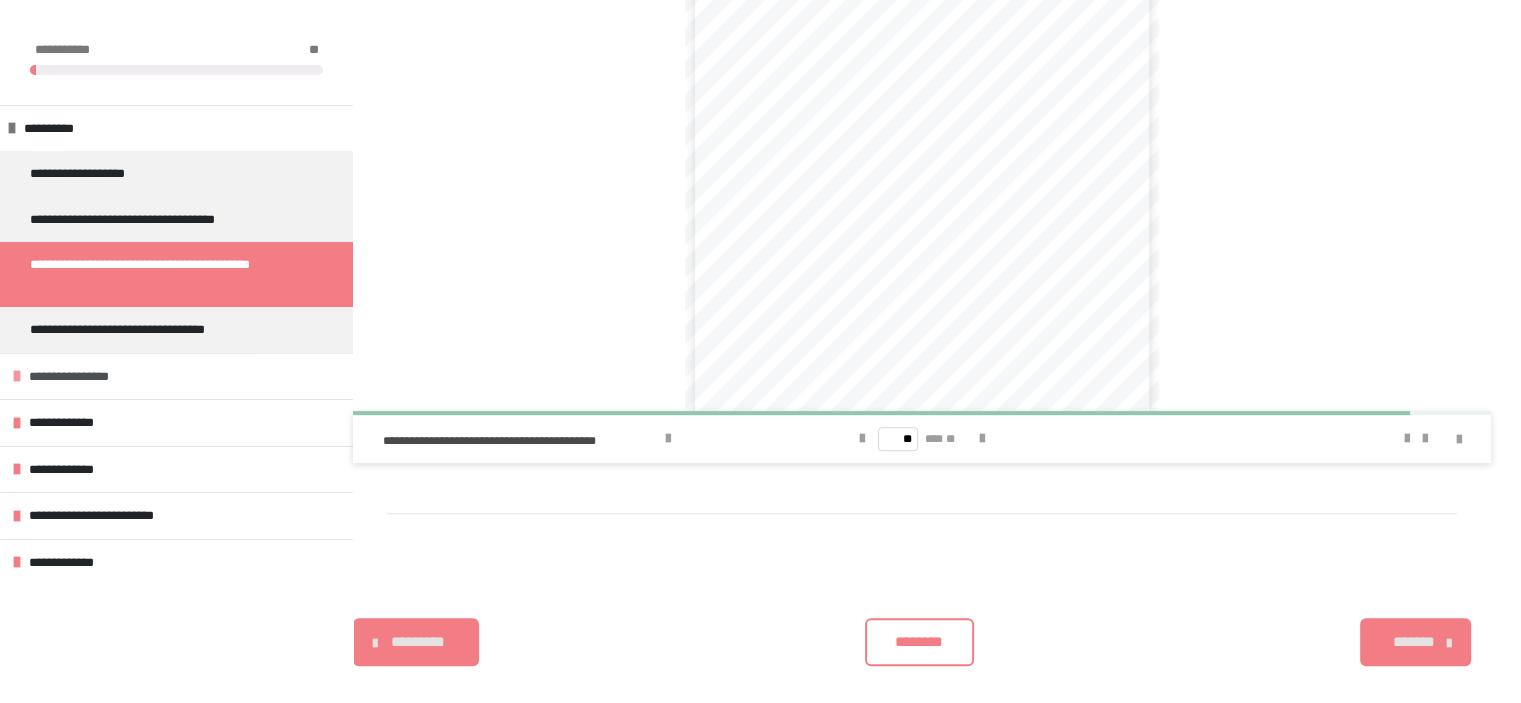 click on "**********" at bounding box center [79, 377] 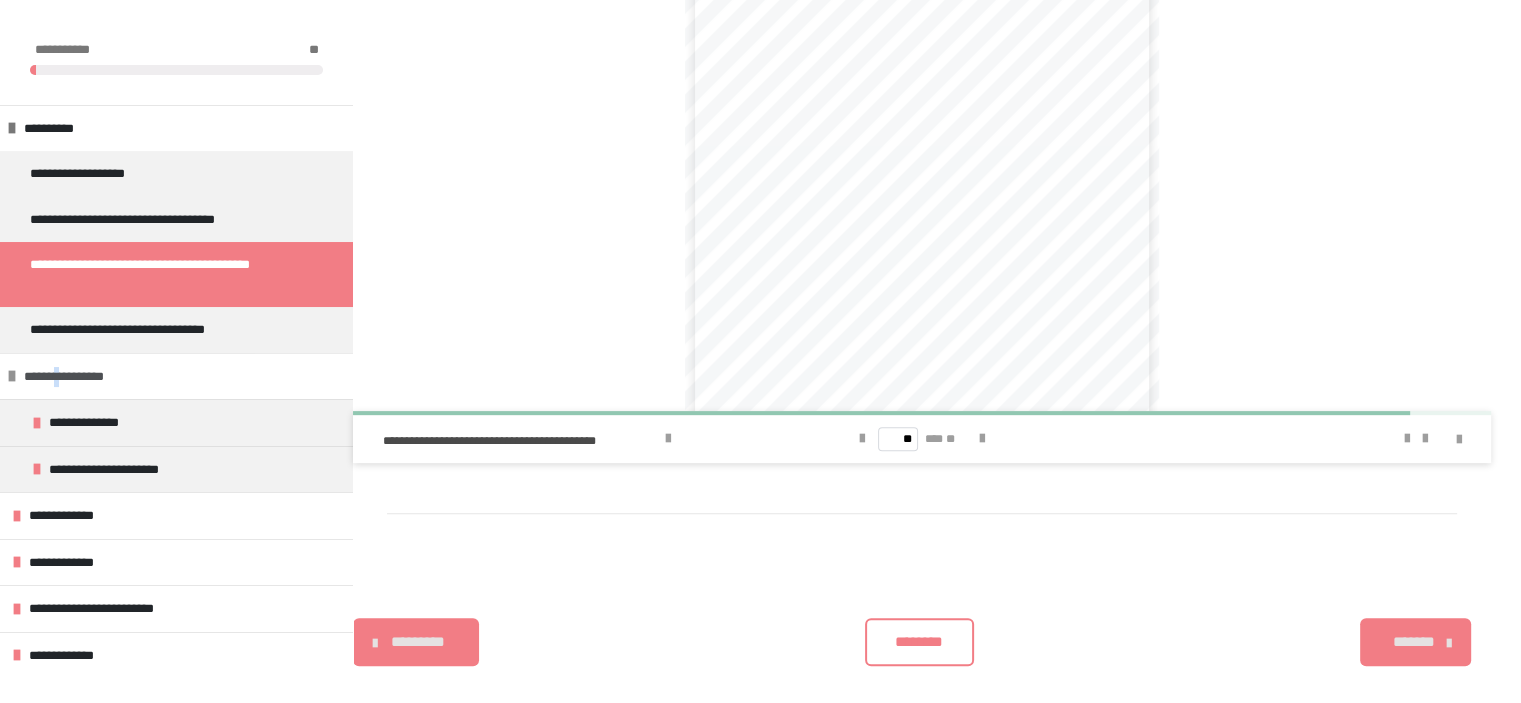 click on "**********" at bounding box center (74, 377) 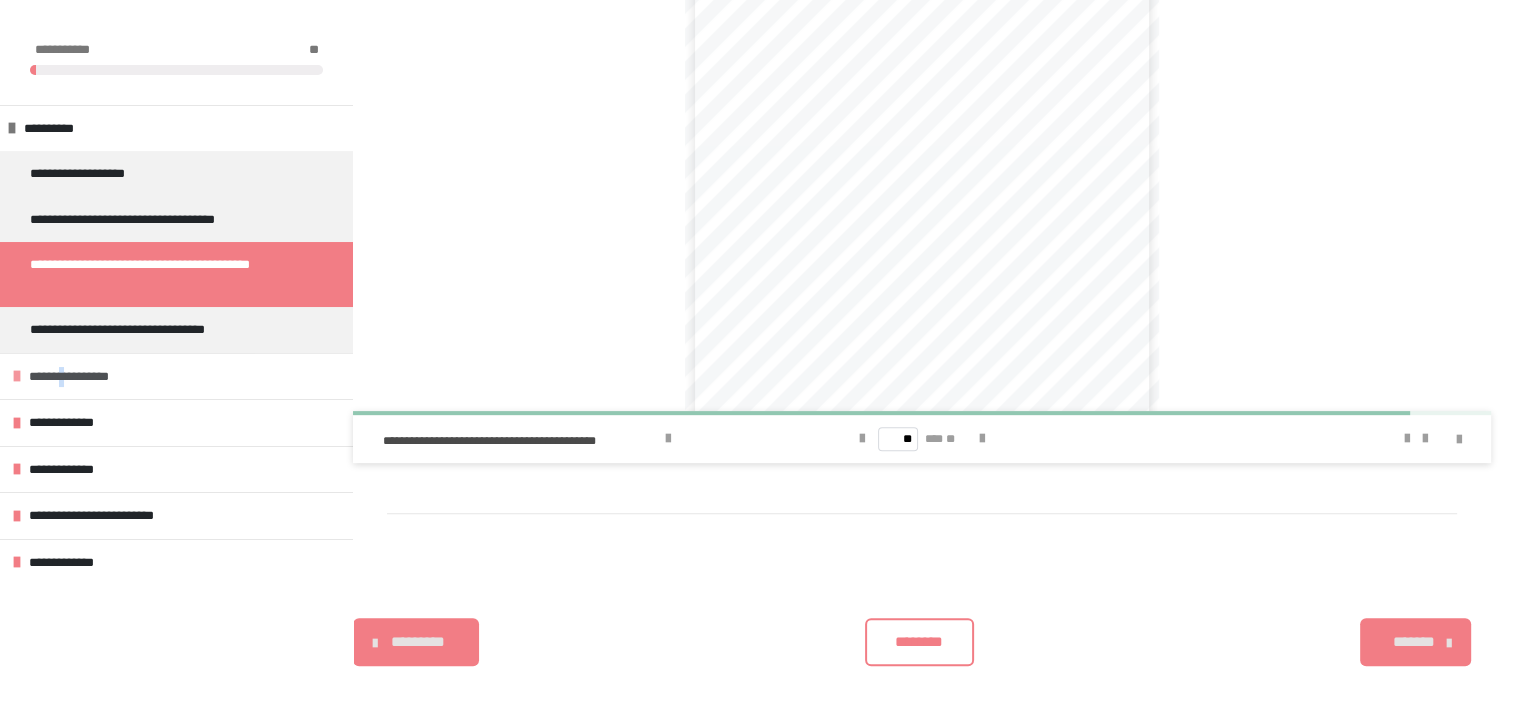 click on "**********" at bounding box center [79, 377] 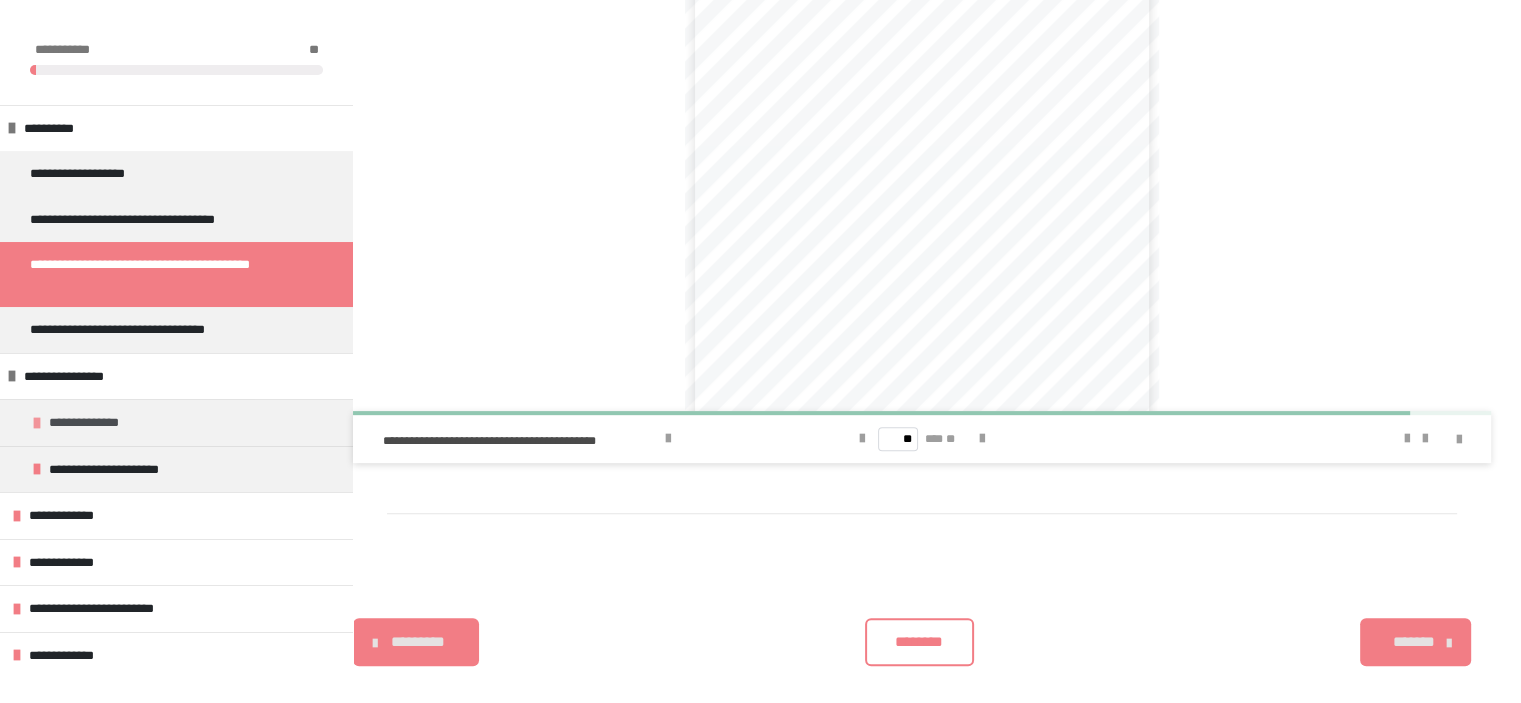 click on "**********" at bounding box center (97, 423) 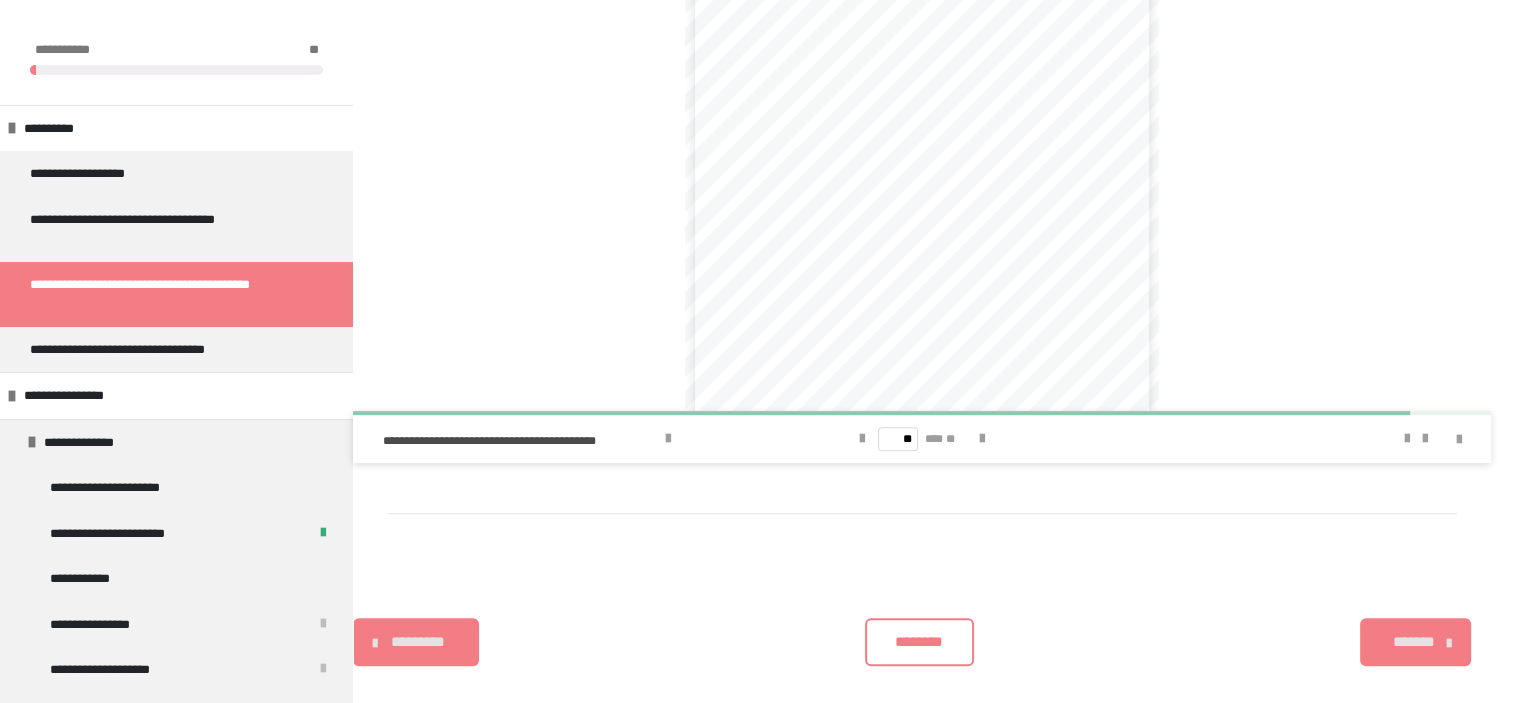 scroll, scrollTop: 397, scrollLeft: 0, axis: vertical 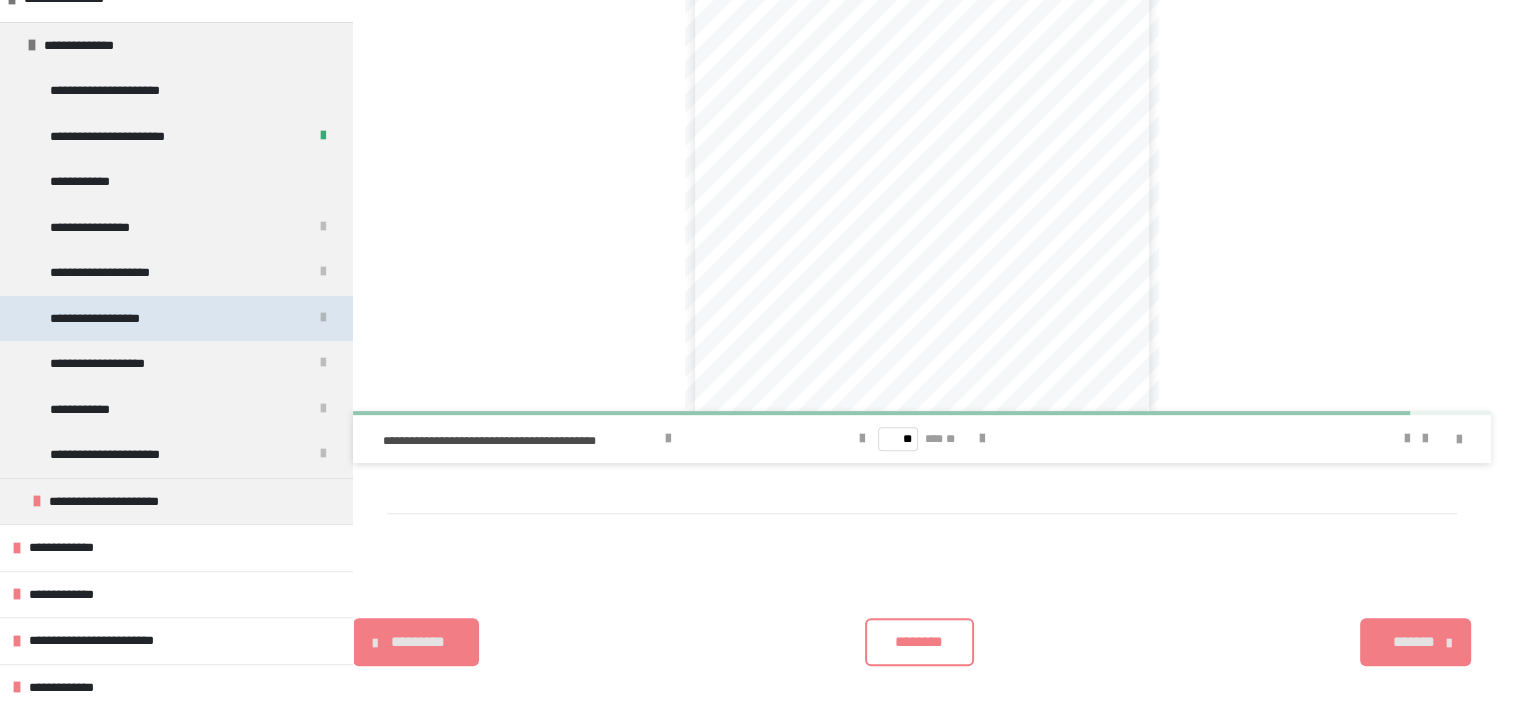 click on "**********" at bounding box center [117, 319] 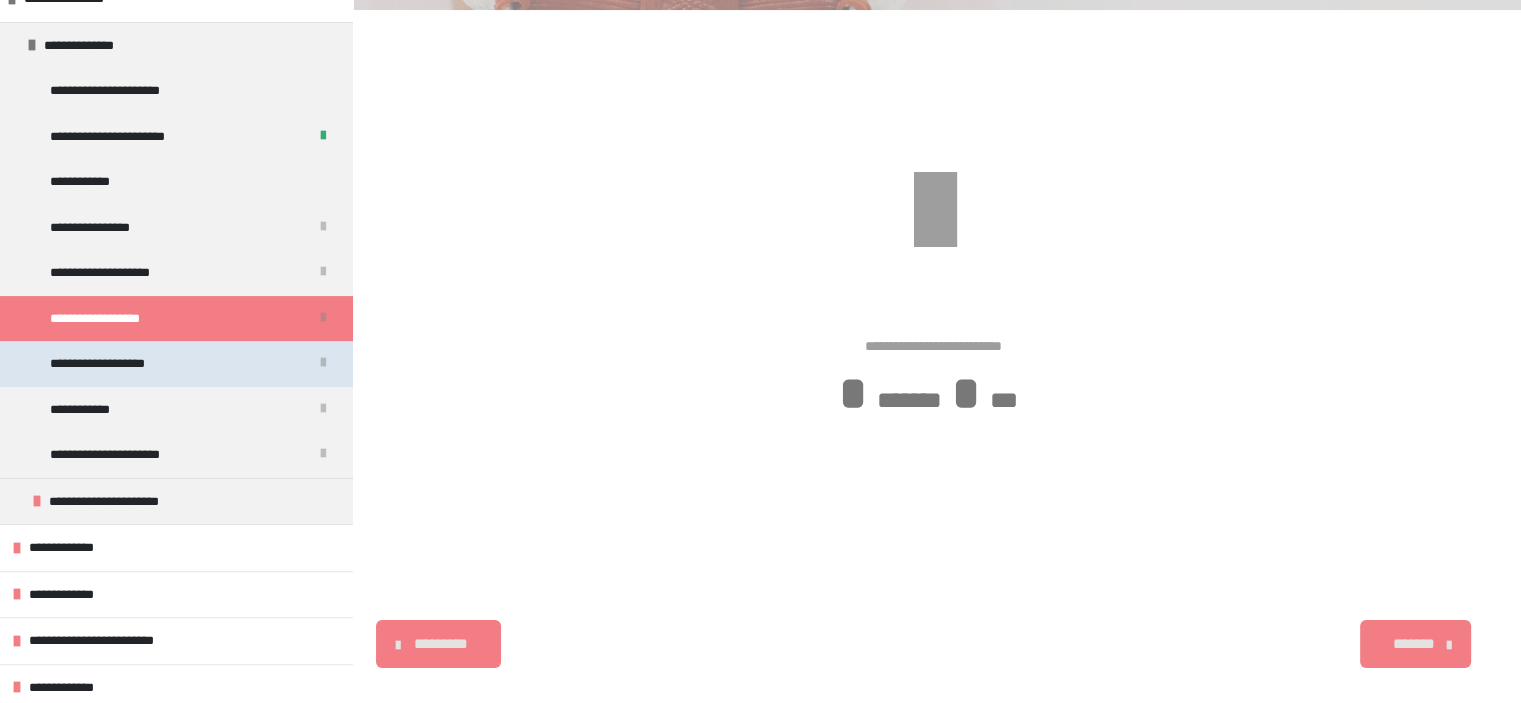 click on "**********" at bounding box center (117, 364) 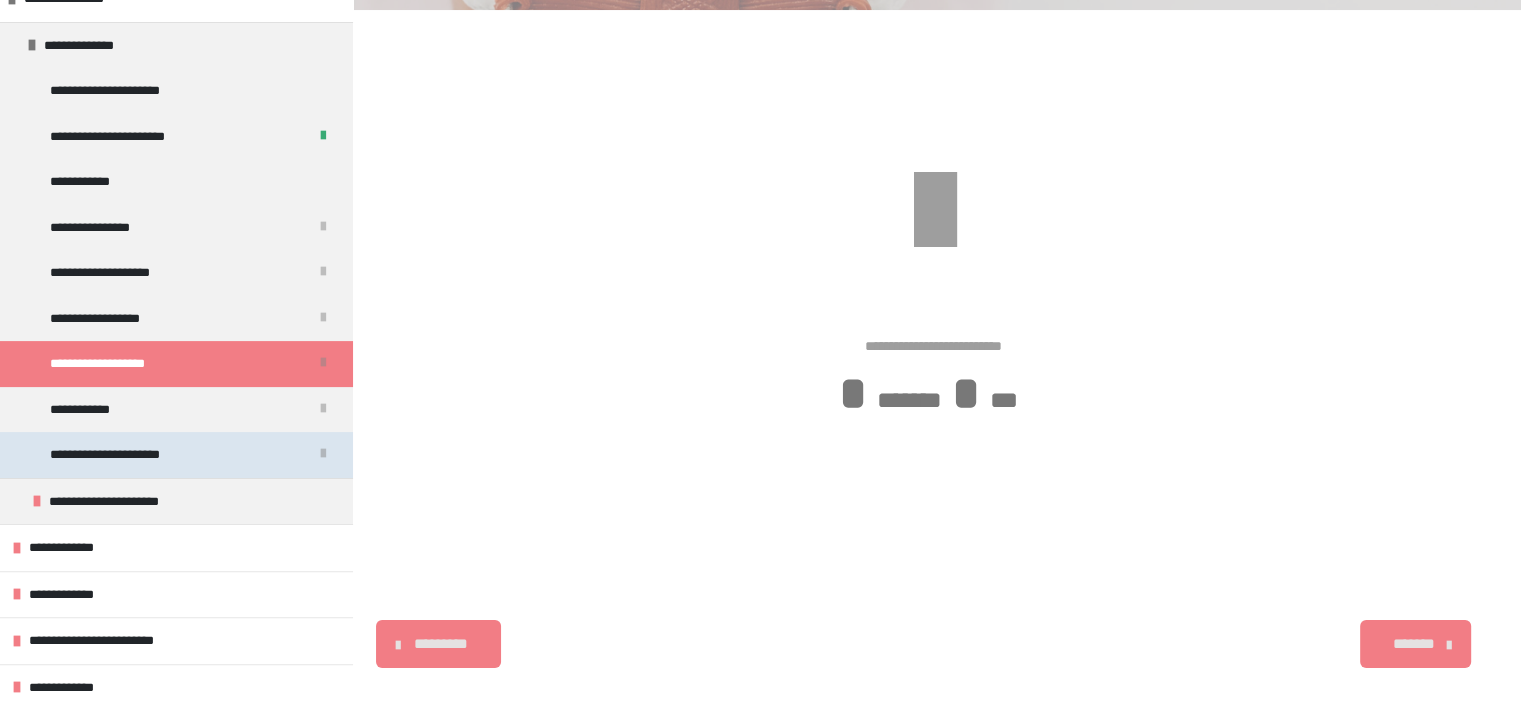 click on "**********" at bounding box center (125, 455) 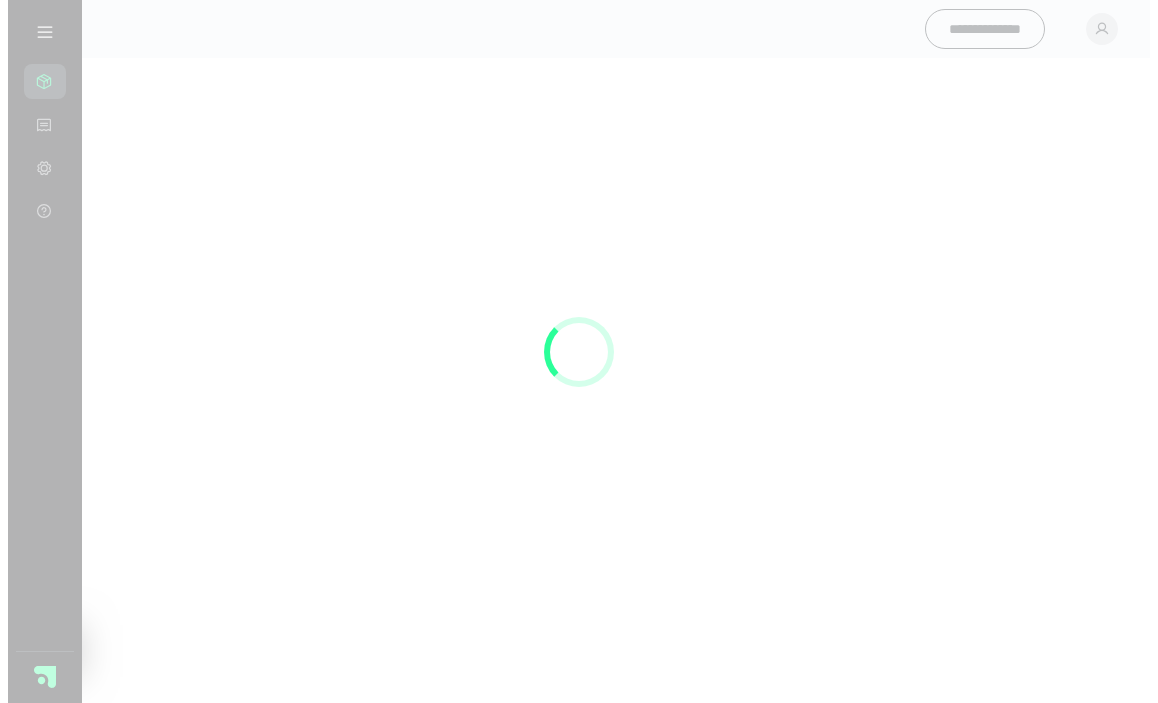 scroll, scrollTop: 0, scrollLeft: 0, axis: both 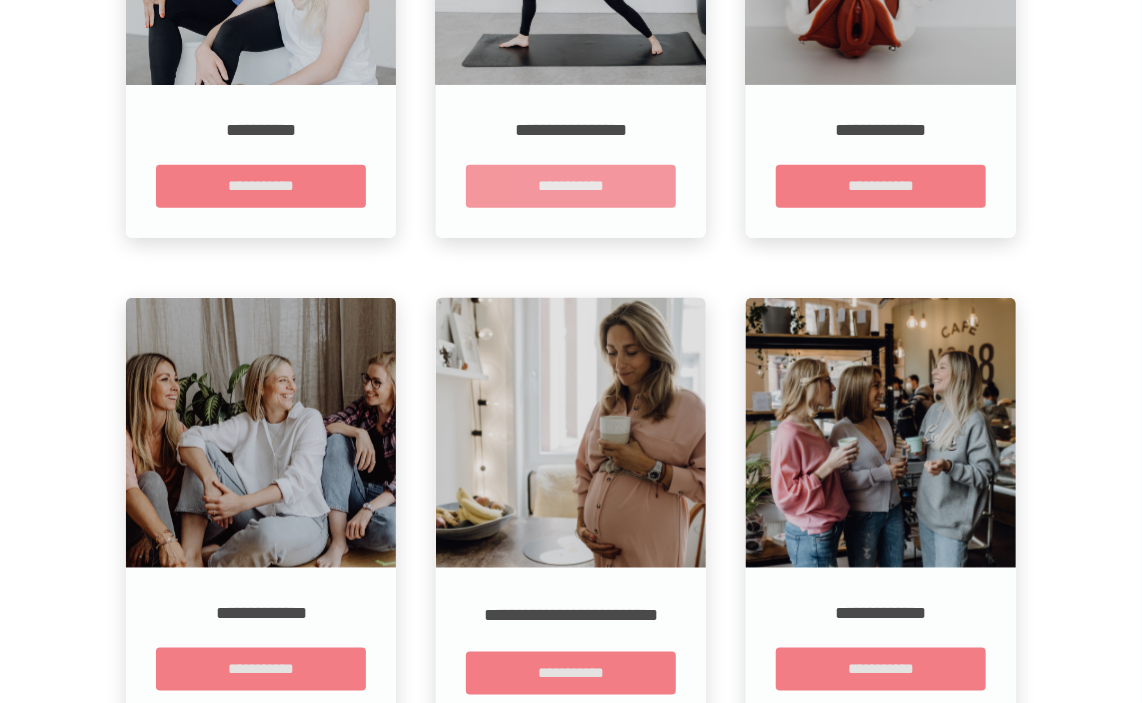 click on "**********" at bounding box center (571, 186) 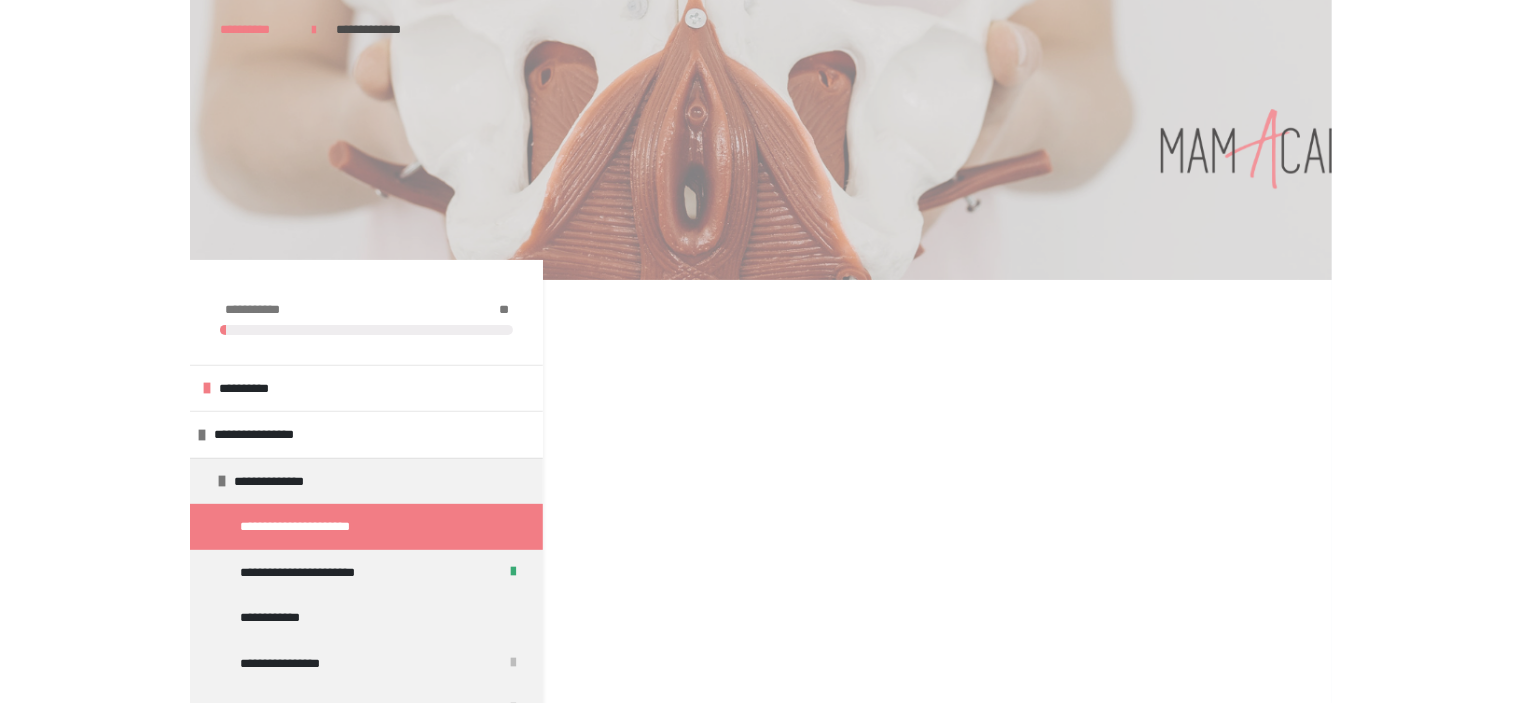 scroll, scrollTop: 615, scrollLeft: 0, axis: vertical 